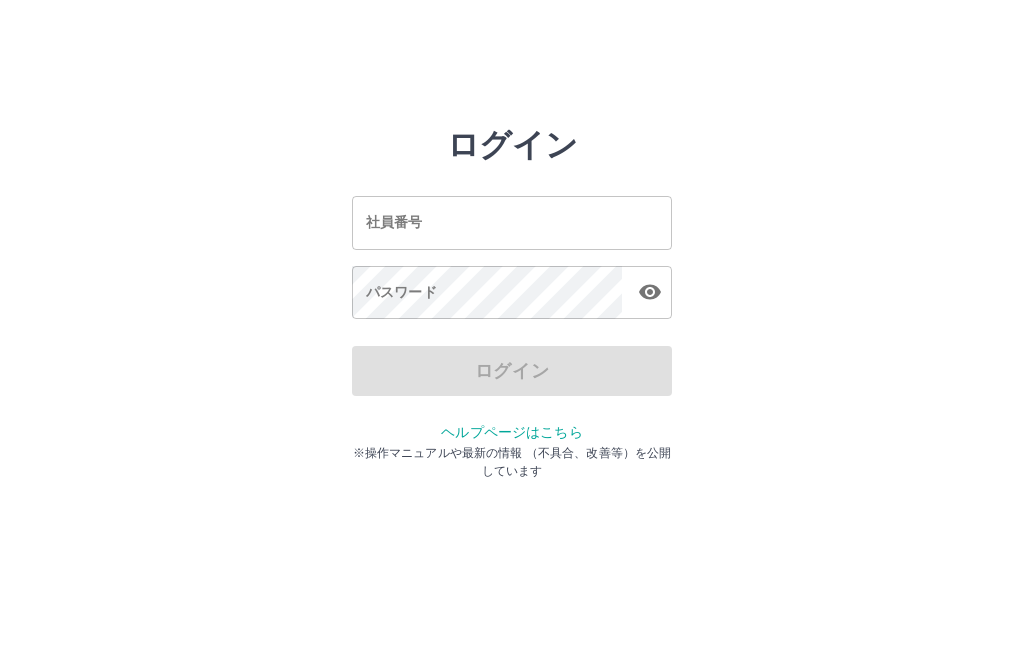 scroll, scrollTop: 0, scrollLeft: 0, axis: both 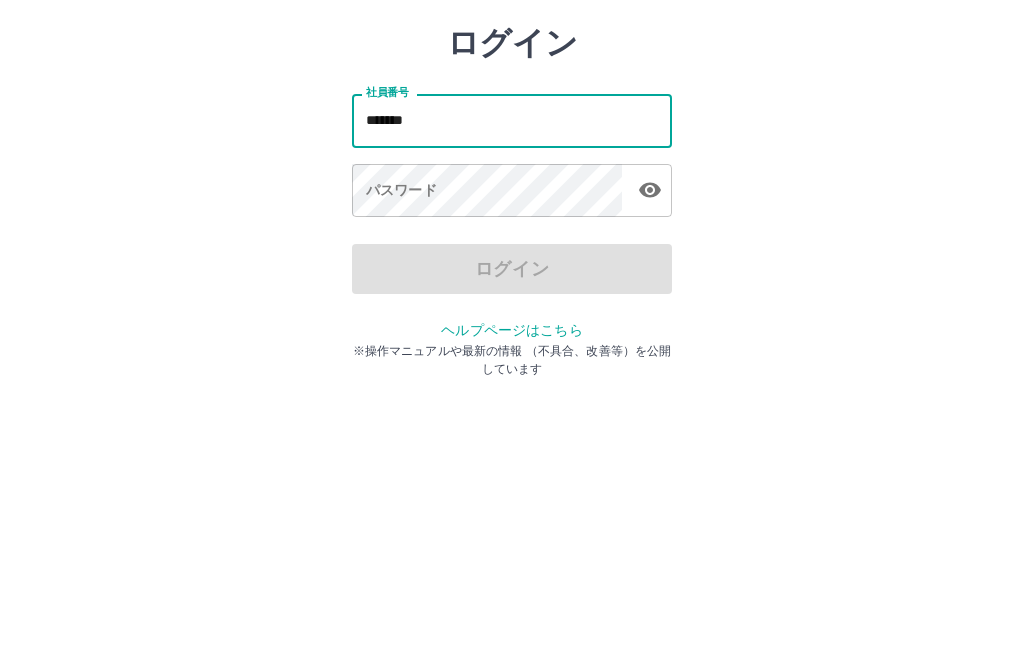 type on "*******" 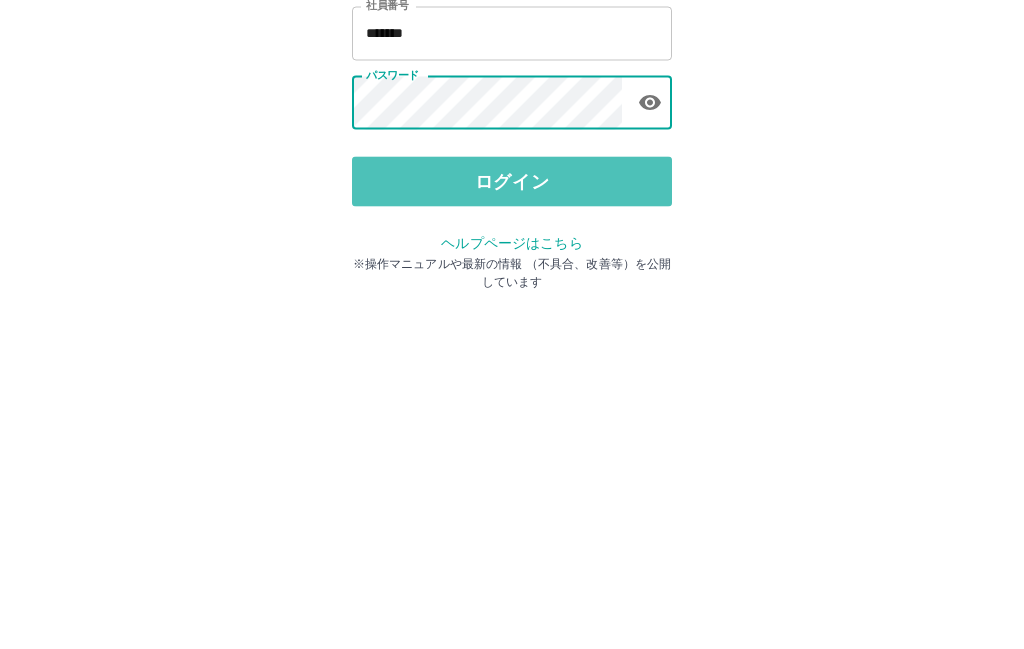 click on "ログイン" at bounding box center [512, 371] 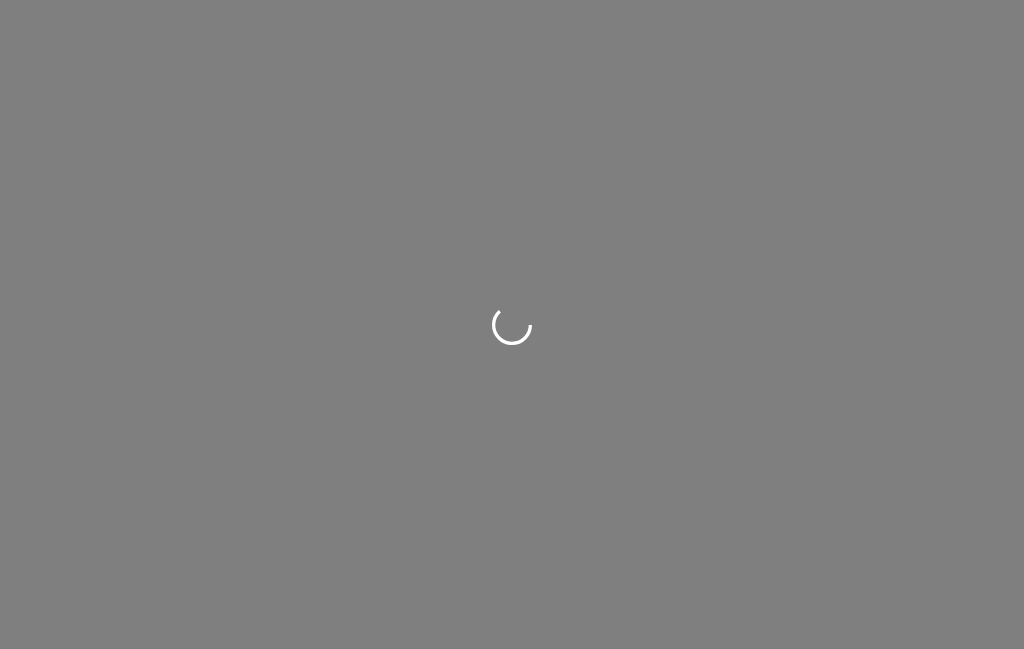 scroll, scrollTop: 0, scrollLeft: 0, axis: both 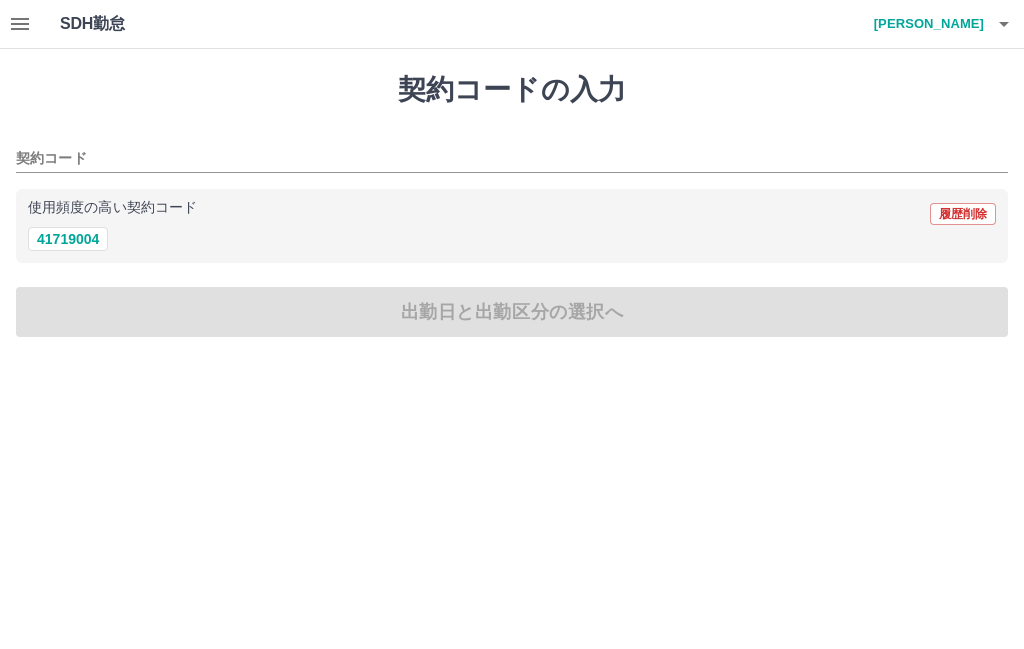 click on "41719004" at bounding box center (68, 239) 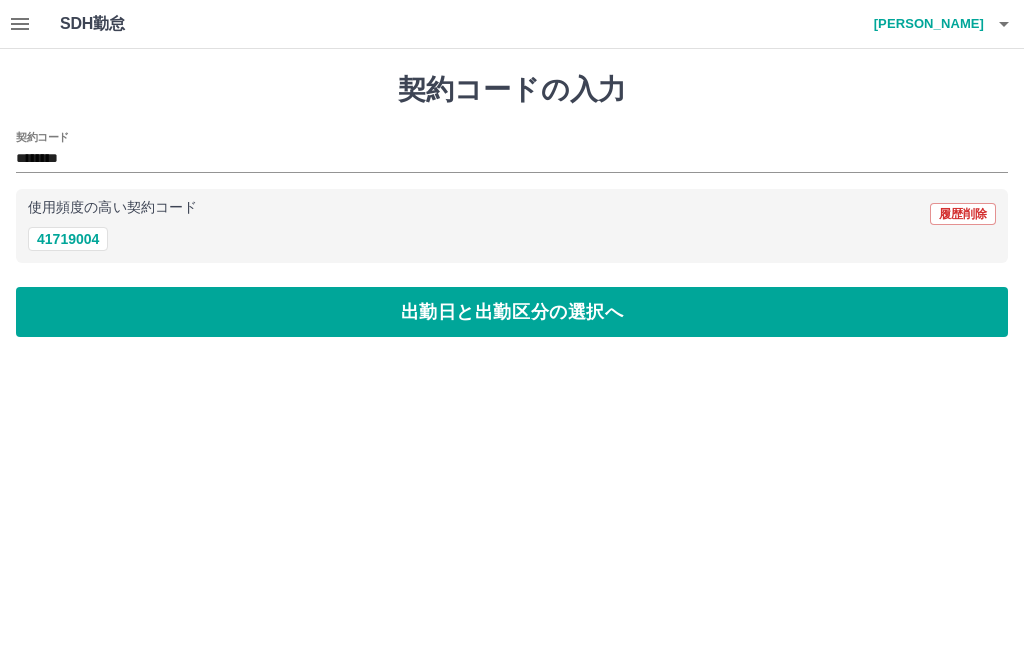 type on "********" 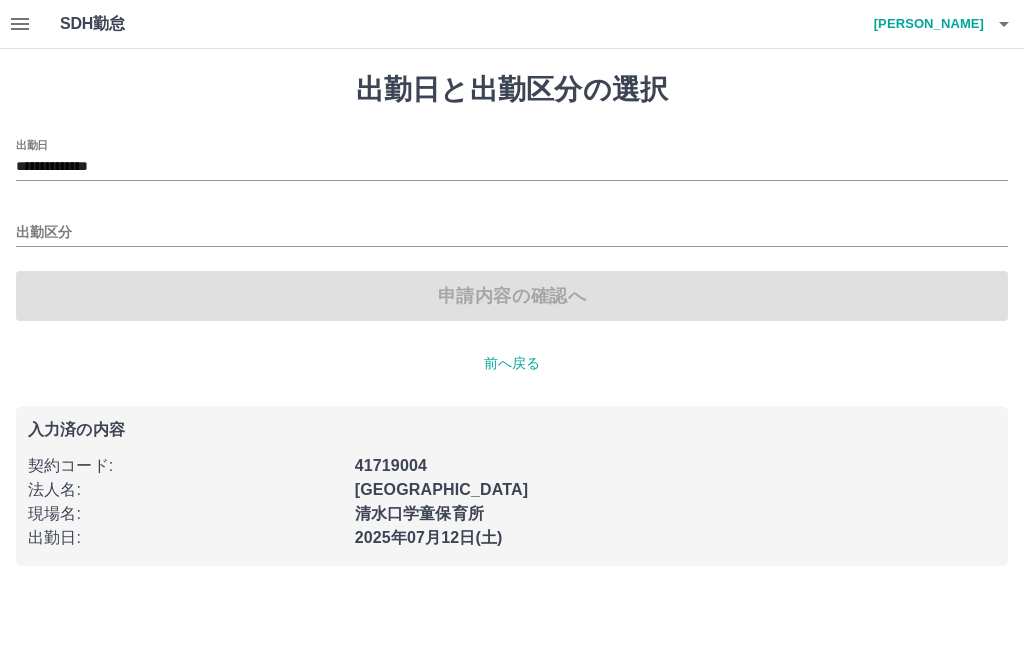 click on "出勤区分" at bounding box center [512, 233] 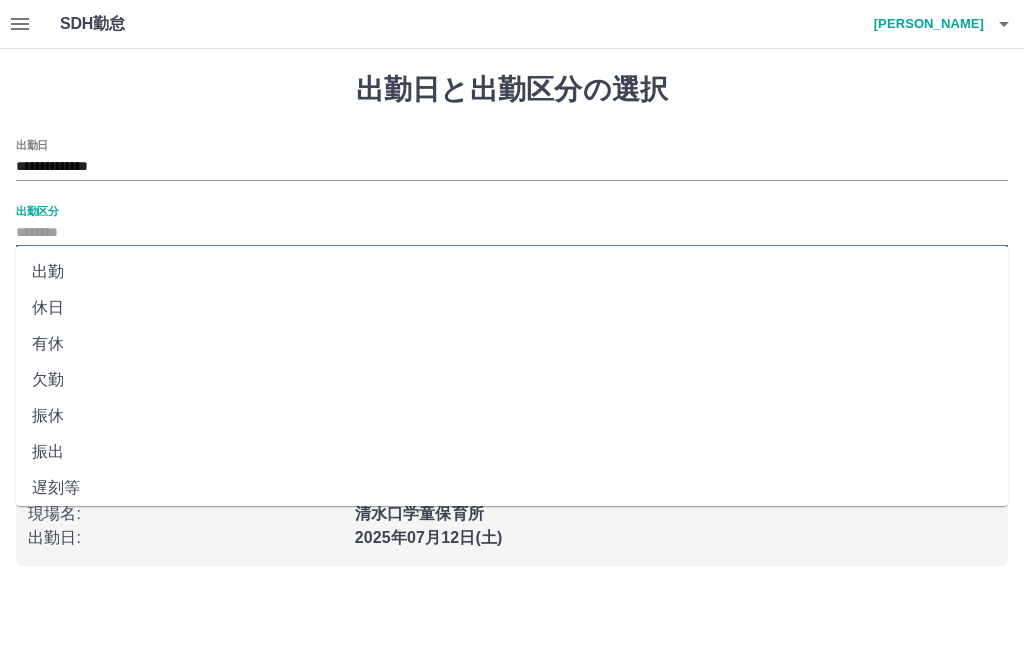 click on "出勤" at bounding box center [512, 272] 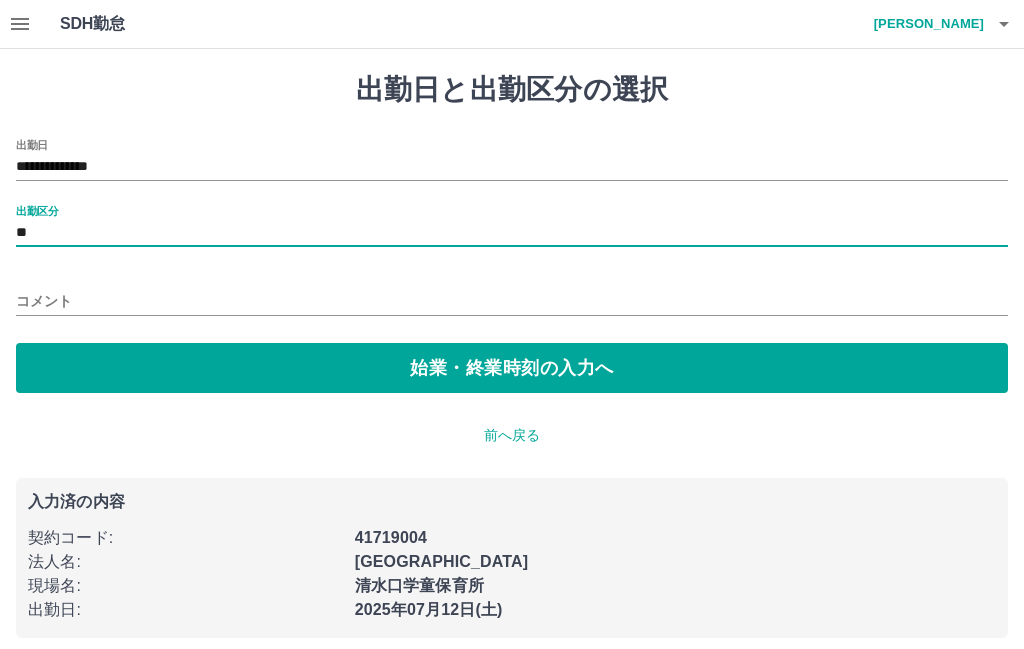 click on "始業・終業時刻の入力へ" at bounding box center (512, 368) 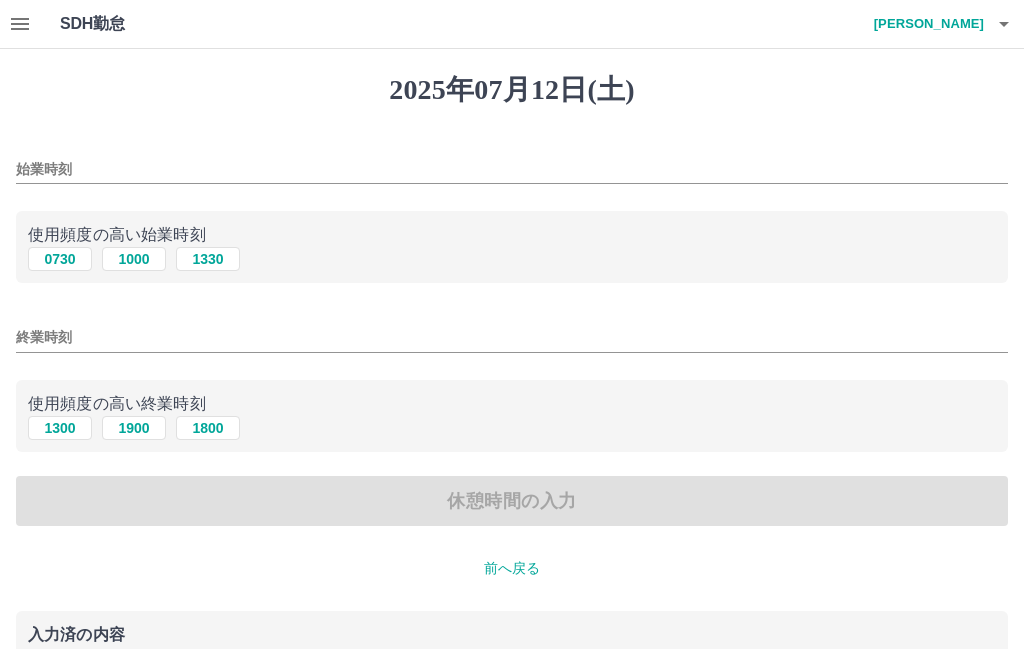 click on "0730" at bounding box center [60, 259] 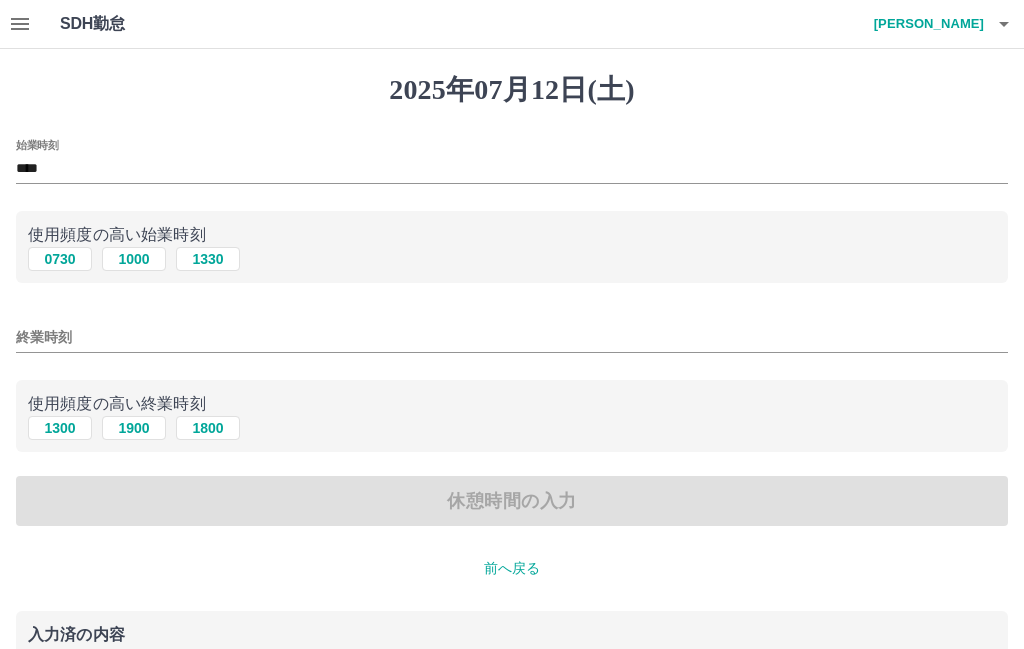click on "1800" at bounding box center [208, 428] 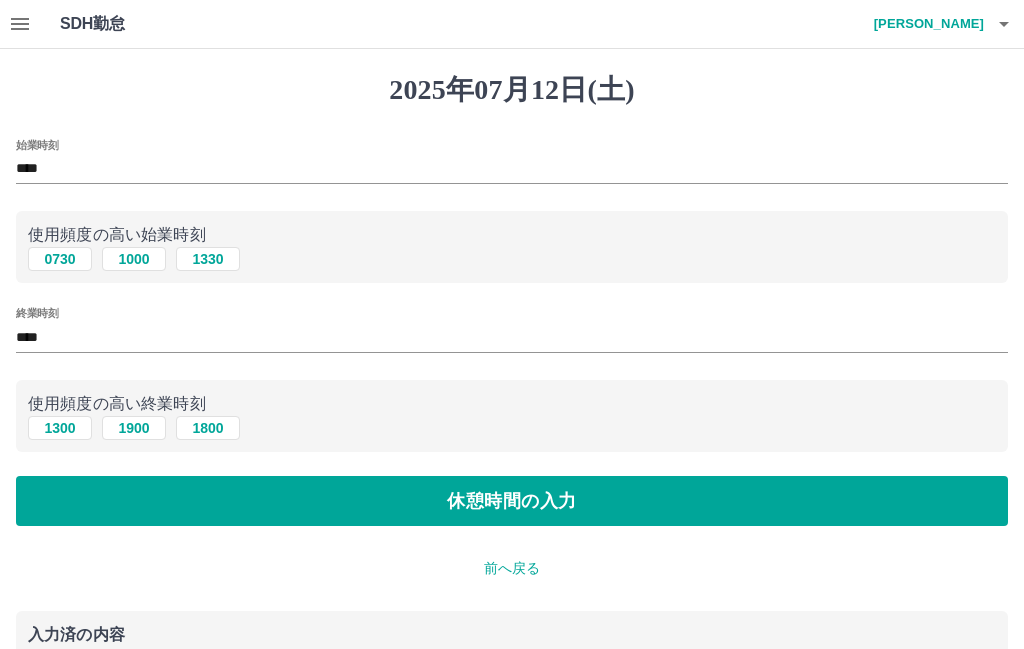 click on "休憩時間の入力" at bounding box center [512, 501] 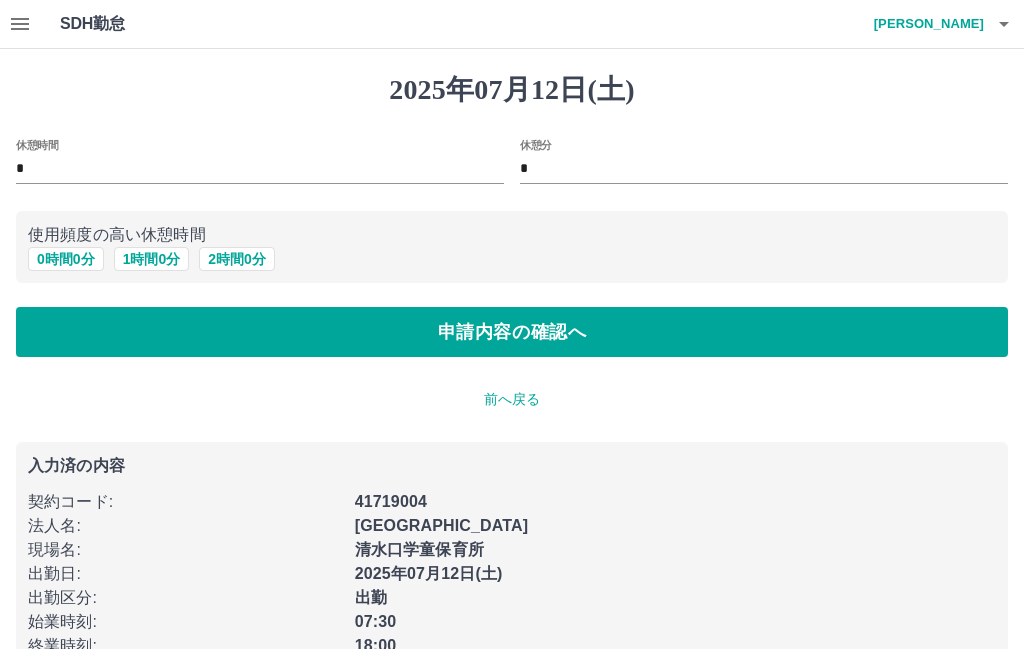 click on "1 時間 0 分" at bounding box center [152, 259] 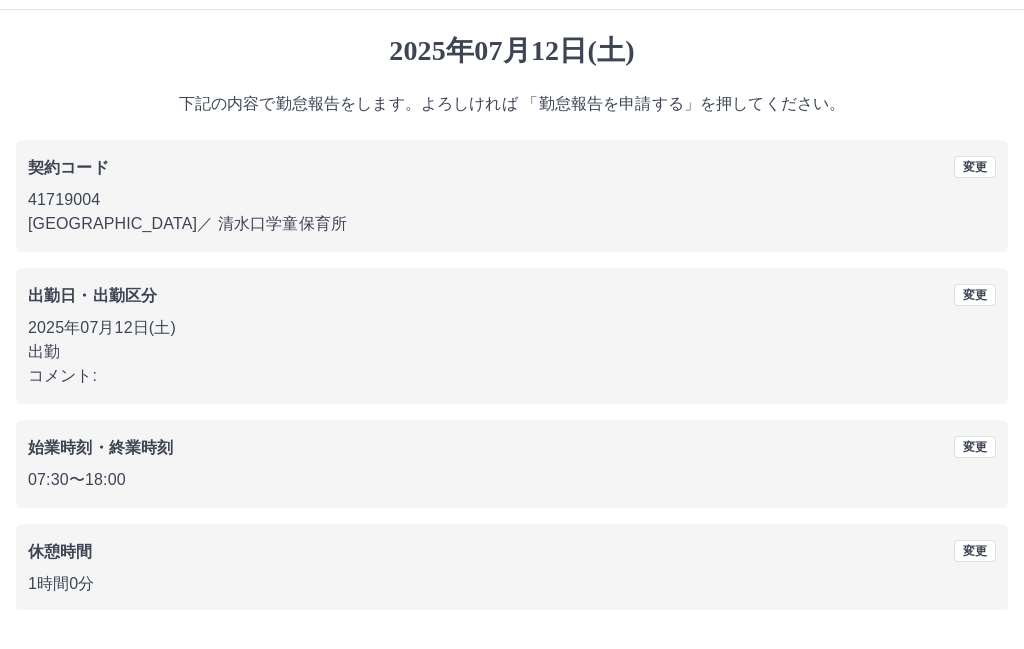 scroll, scrollTop: 25, scrollLeft: 0, axis: vertical 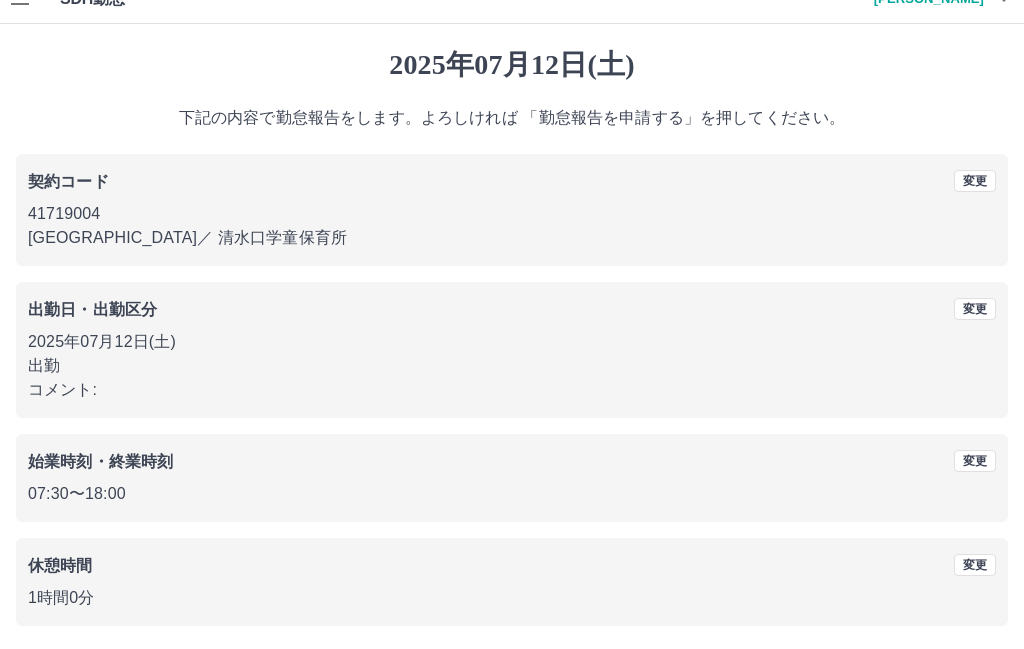 click on "勤怠報告を申請する" at bounding box center [512, 675] 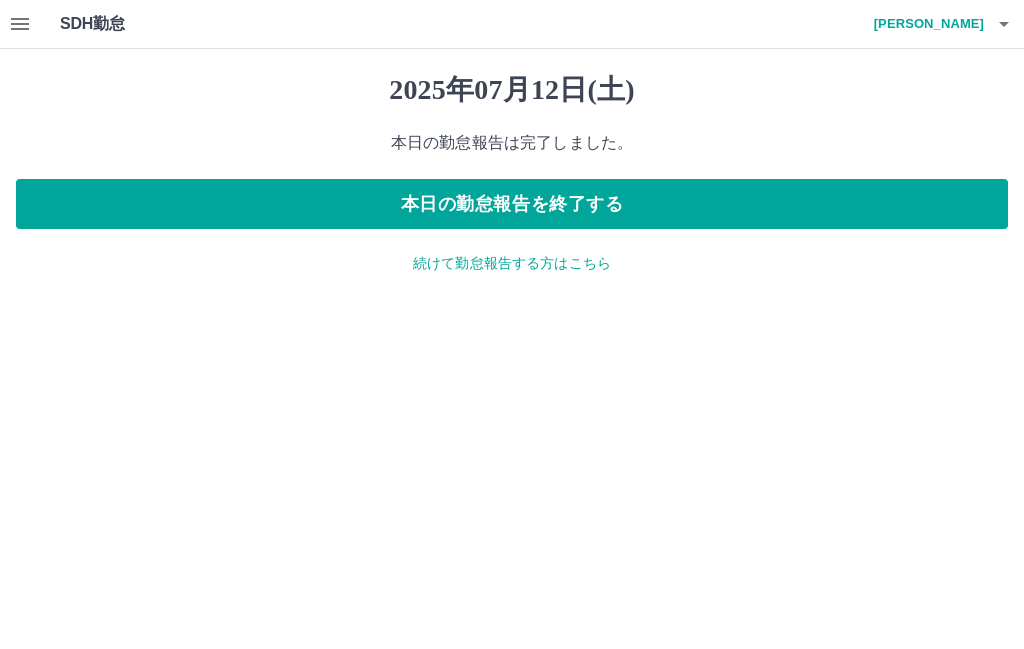 scroll, scrollTop: 0, scrollLeft: 0, axis: both 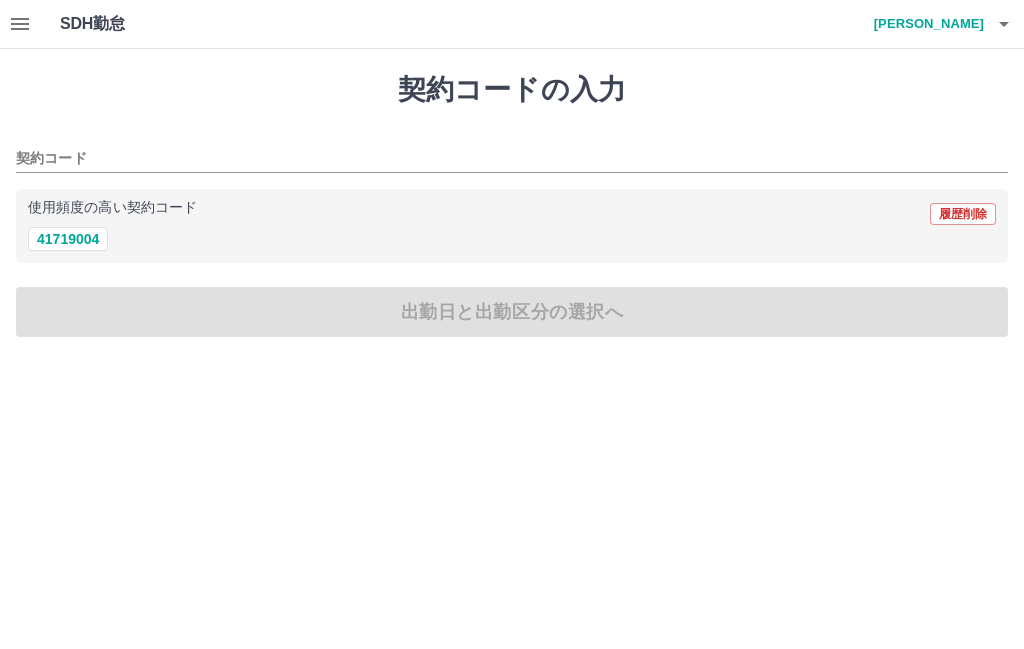 click on "41719004" at bounding box center (68, 239) 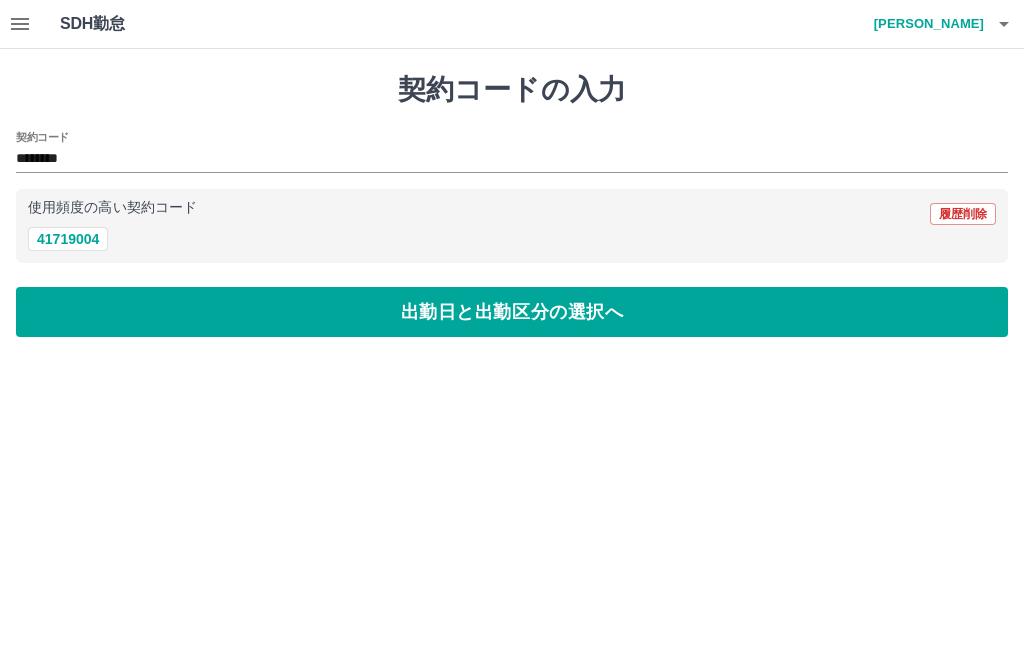 click on "出勤日と出勤区分の選択へ" at bounding box center [512, 312] 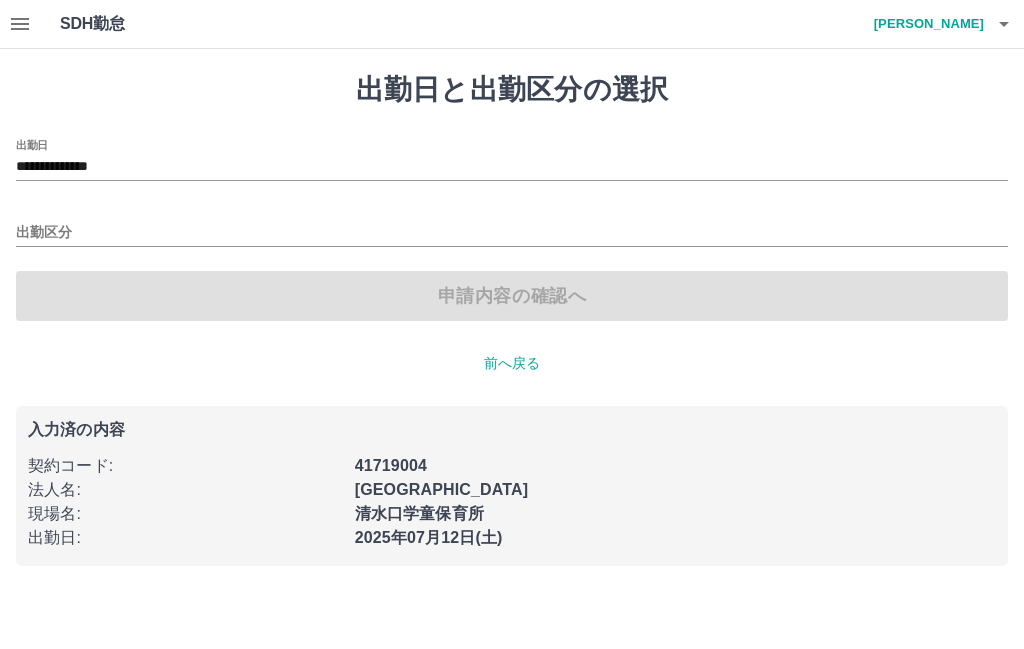 click on "**********" at bounding box center (512, 167) 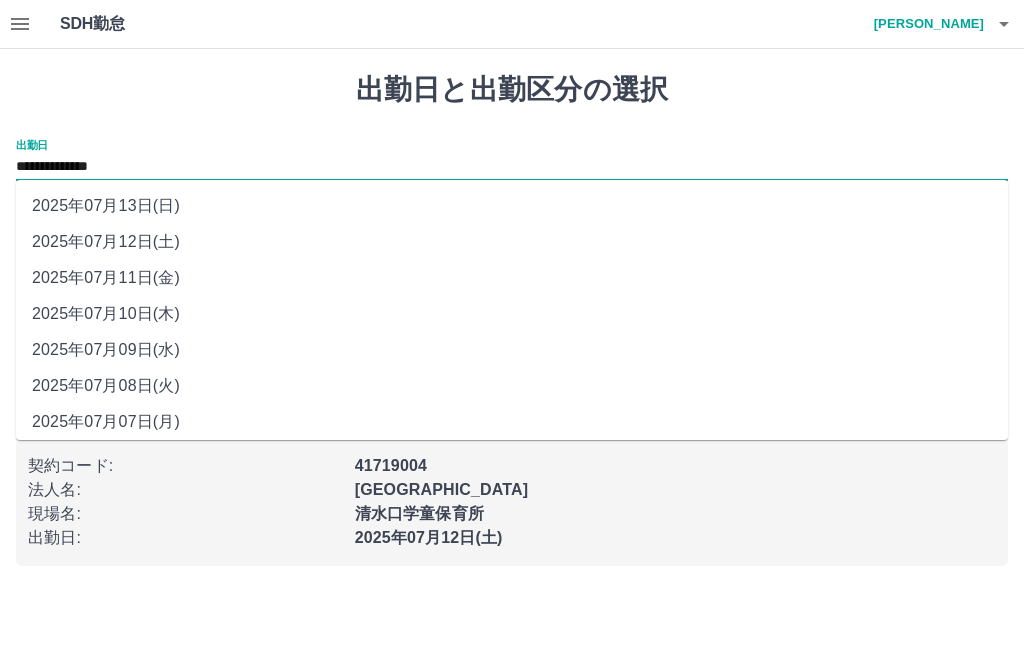 click on "2025年07月13日(日)" at bounding box center (512, 206) 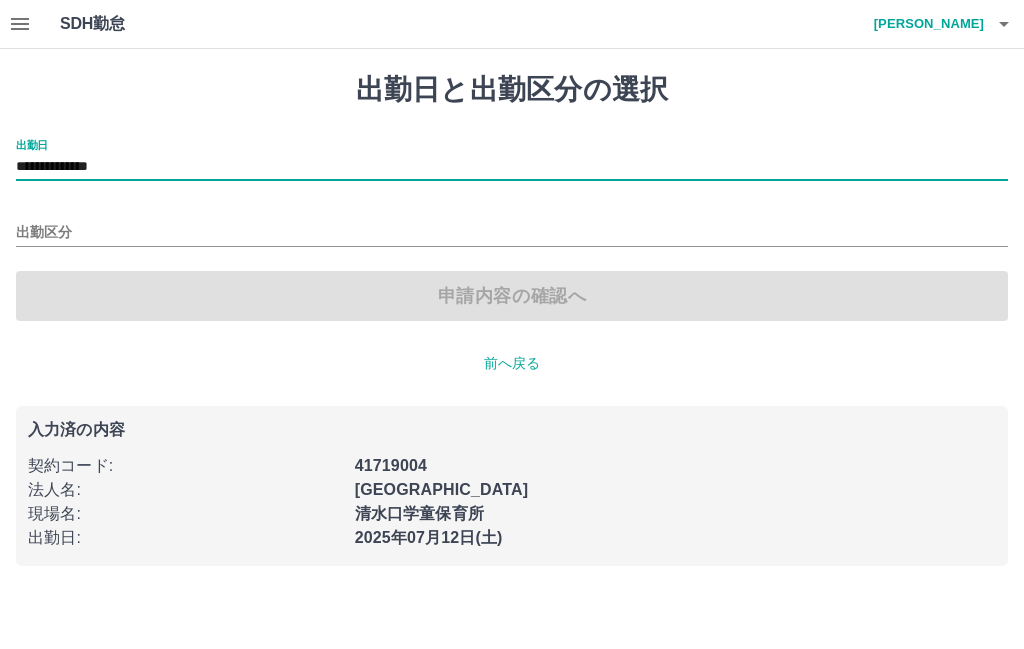 click on "出勤区分" at bounding box center [512, 233] 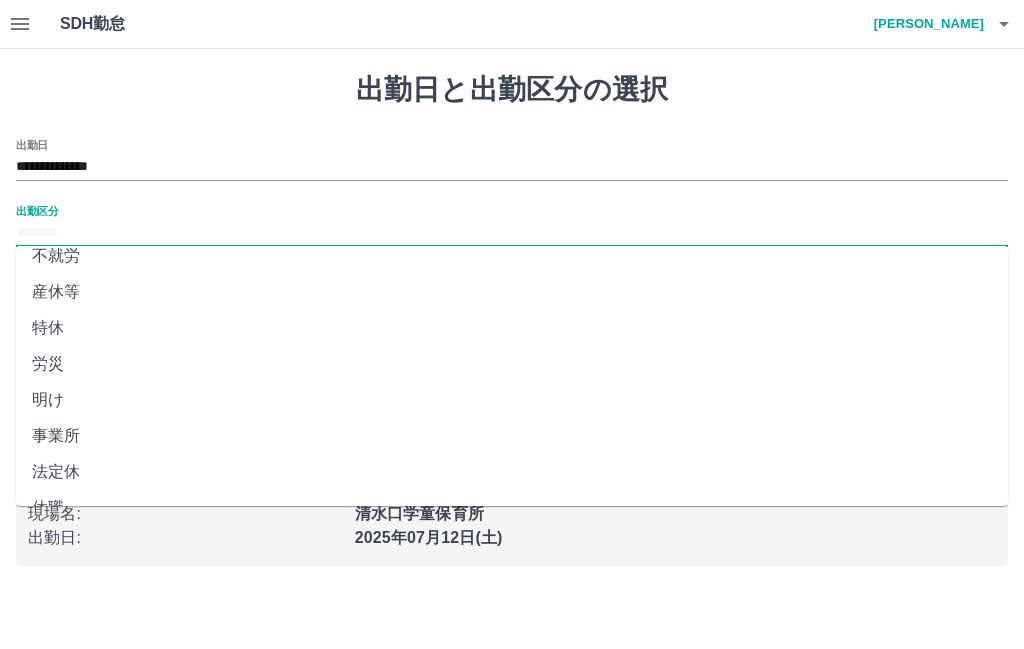 scroll, scrollTop: 375, scrollLeft: 0, axis: vertical 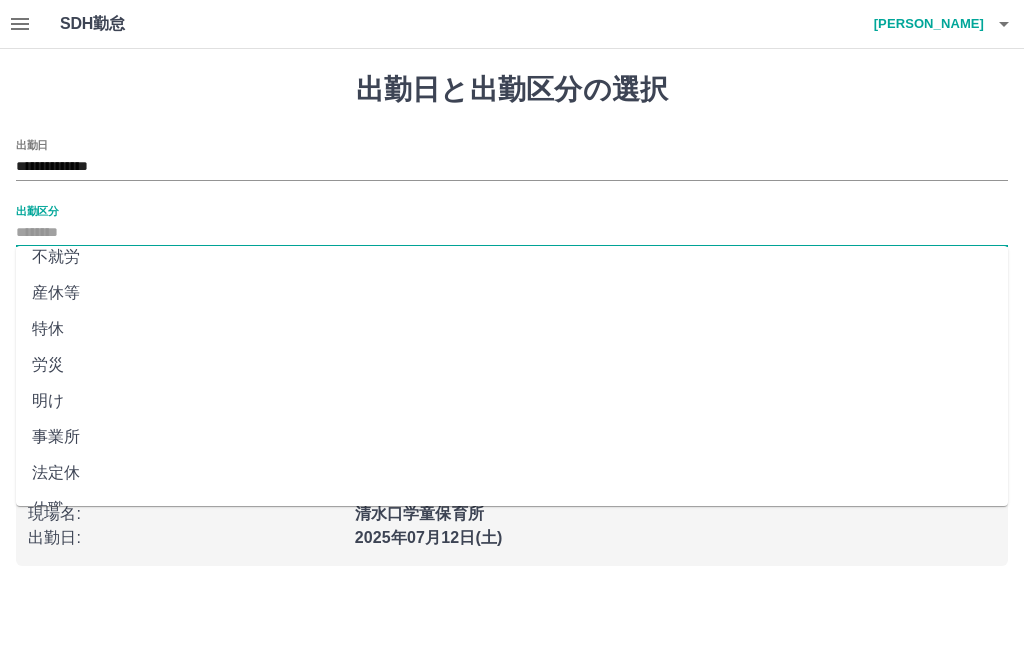 click on "法定休" at bounding box center (512, 473) 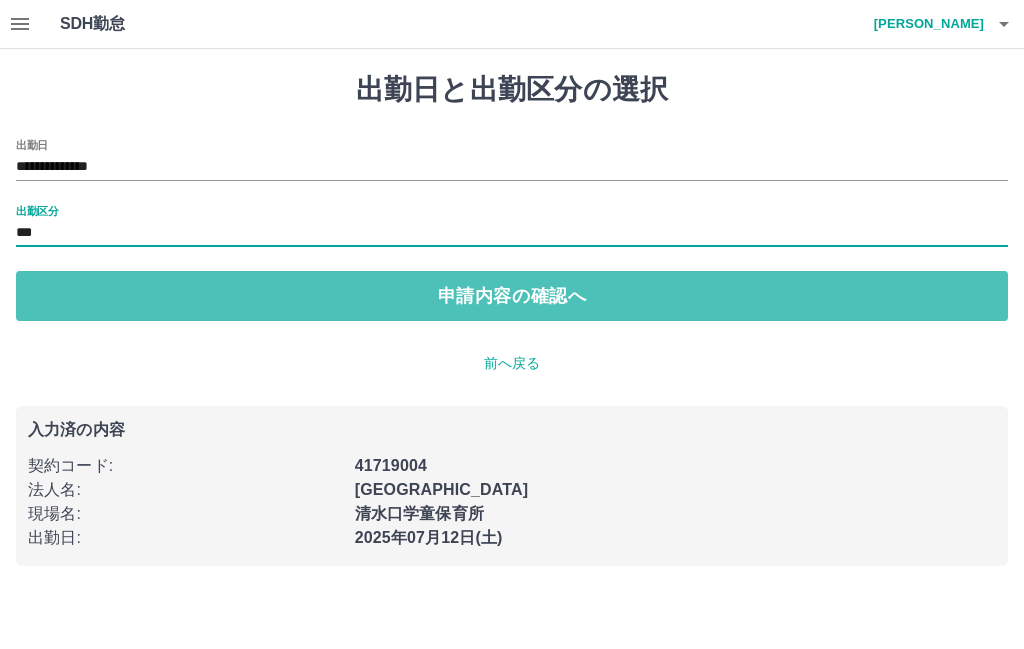 click on "申請内容の確認へ" at bounding box center (512, 296) 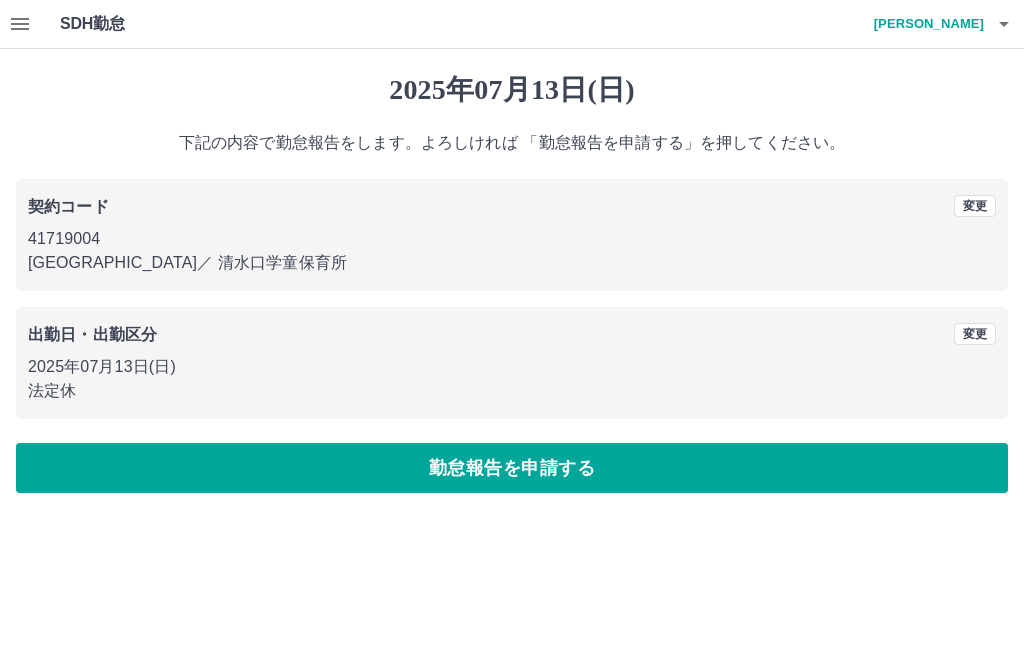 click on "勤怠報告を申請する" at bounding box center (512, 468) 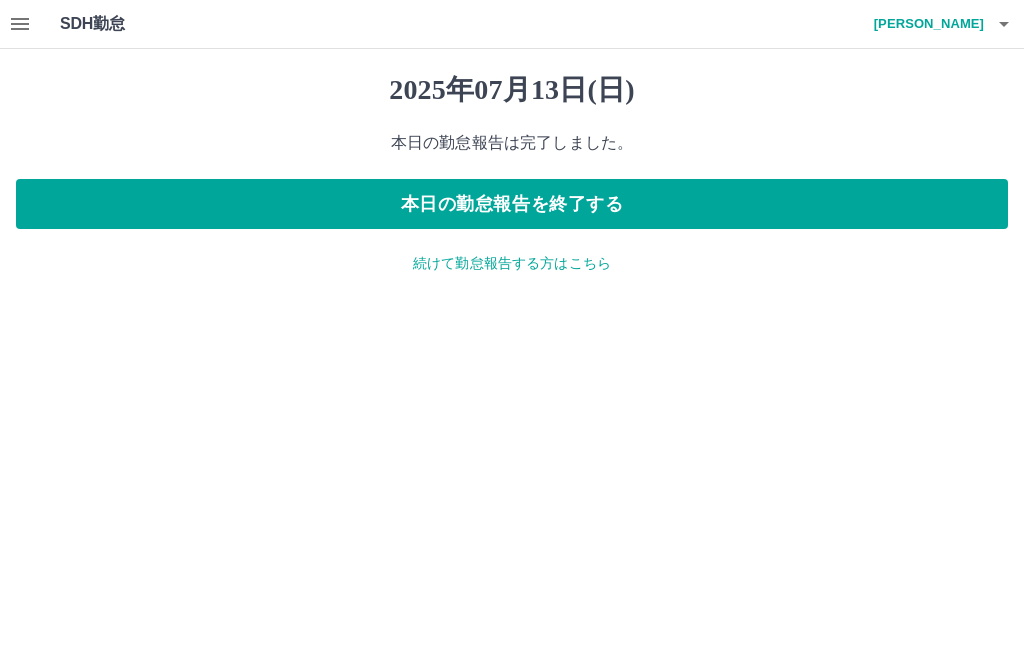 click on "続けて勤怠報告する方はこちら" at bounding box center (512, 263) 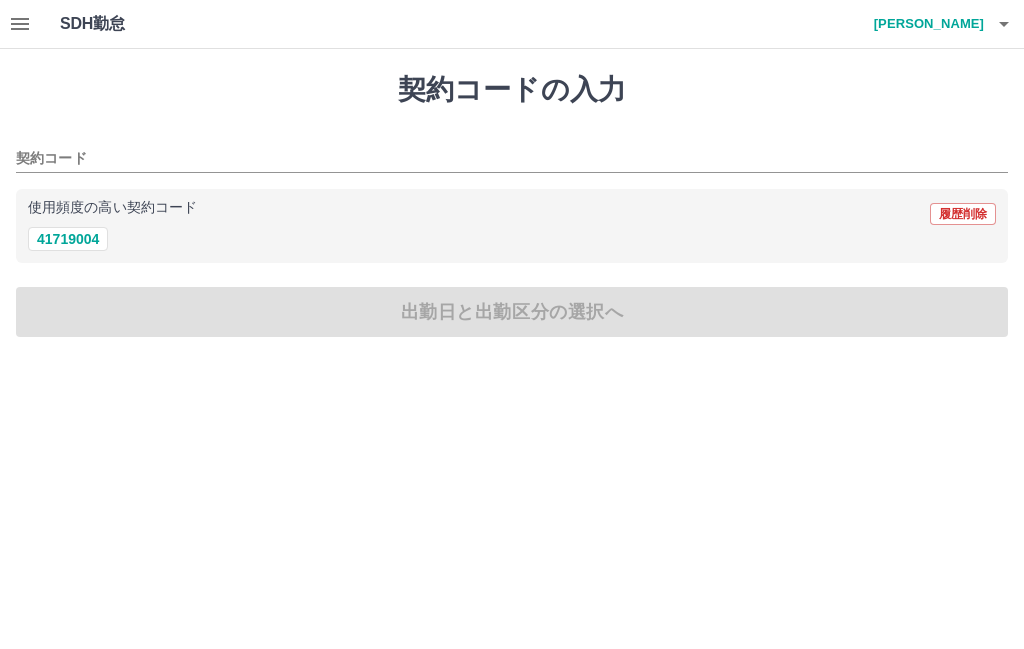 click on "41719004" at bounding box center [68, 239] 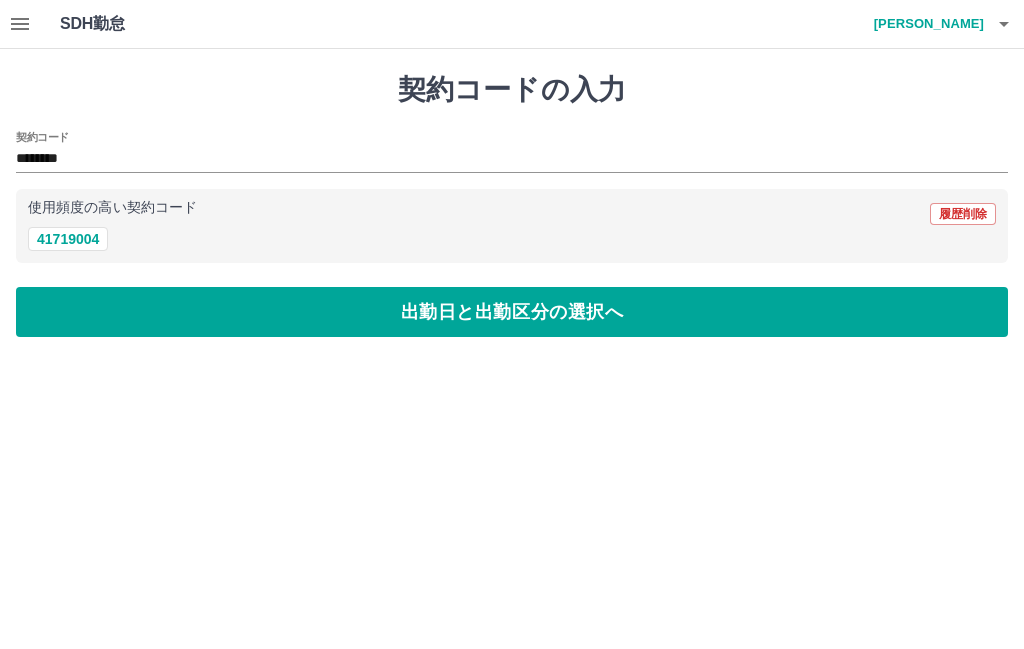 click on "出勤日と出勤区分の選択へ" at bounding box center (512, 312) 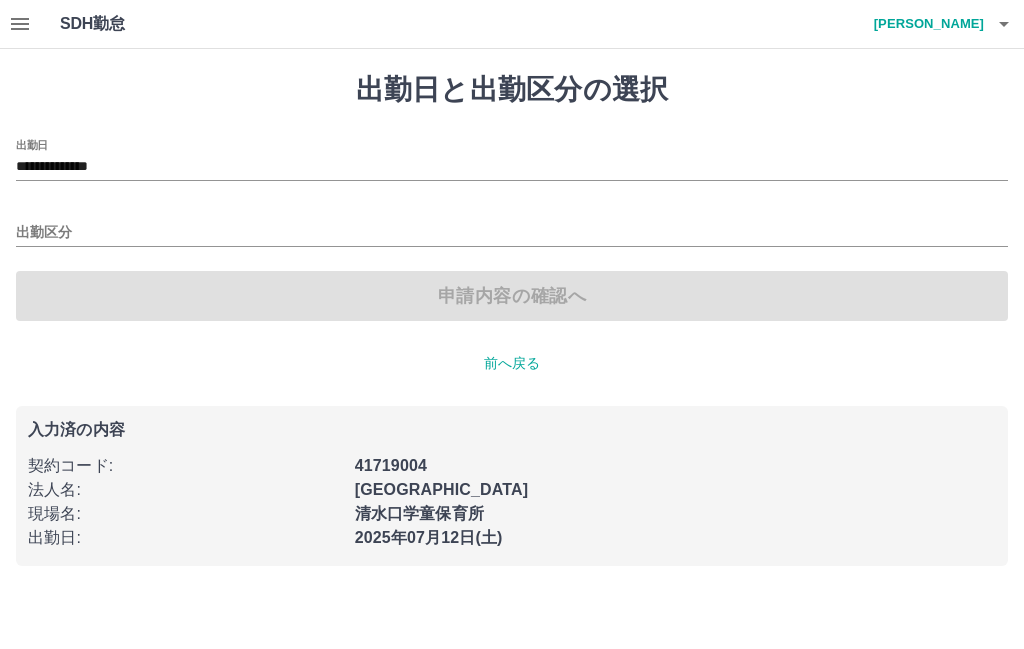 click on "**********" at bounding box center (512, 167) 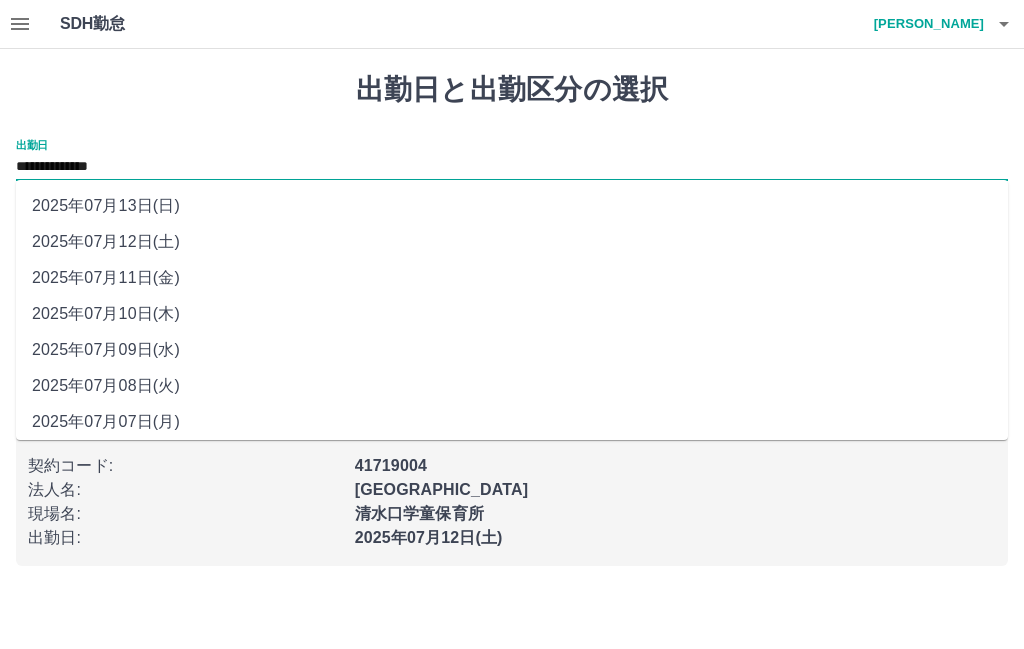 click on "2025年07月11日(金)" at bounding box center [512, 278] 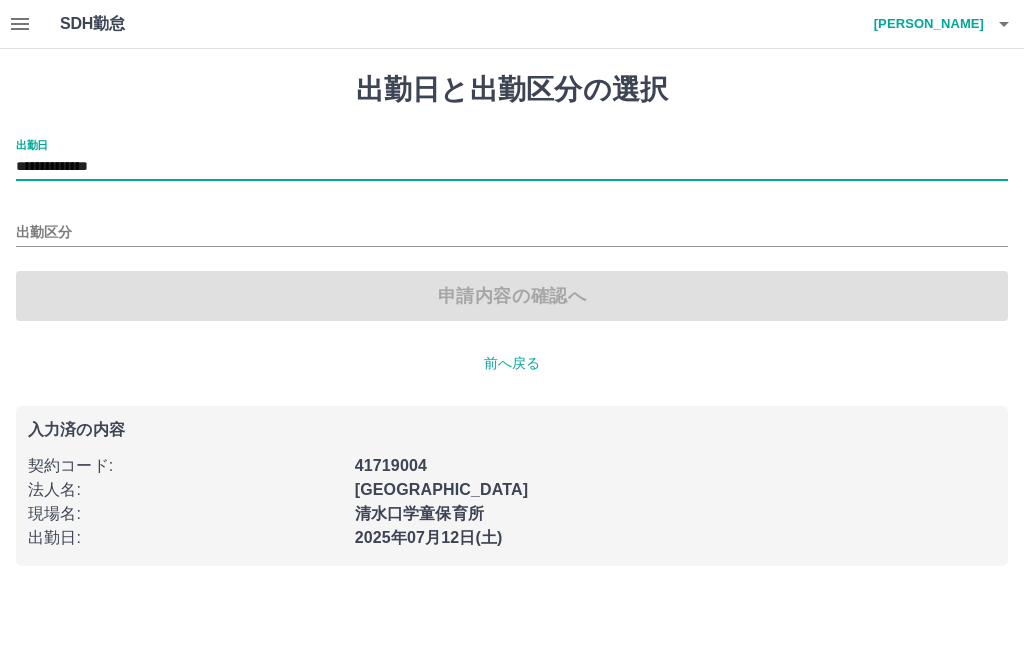 click on "出勤区分" at bounding box center [512, 233] 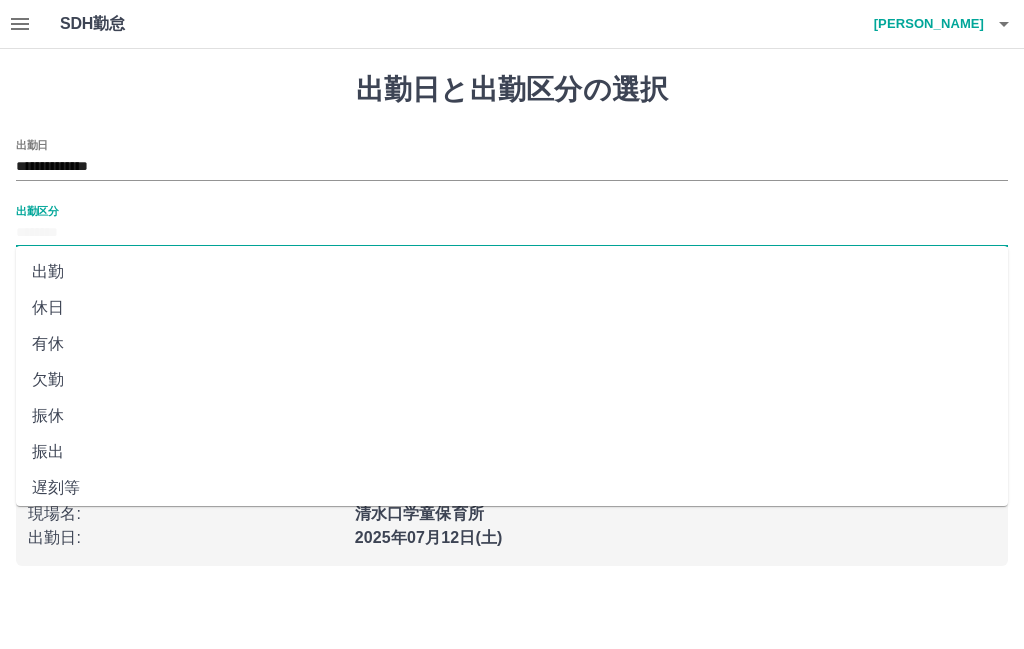 click on "休日" at bounding box center [512, 308] 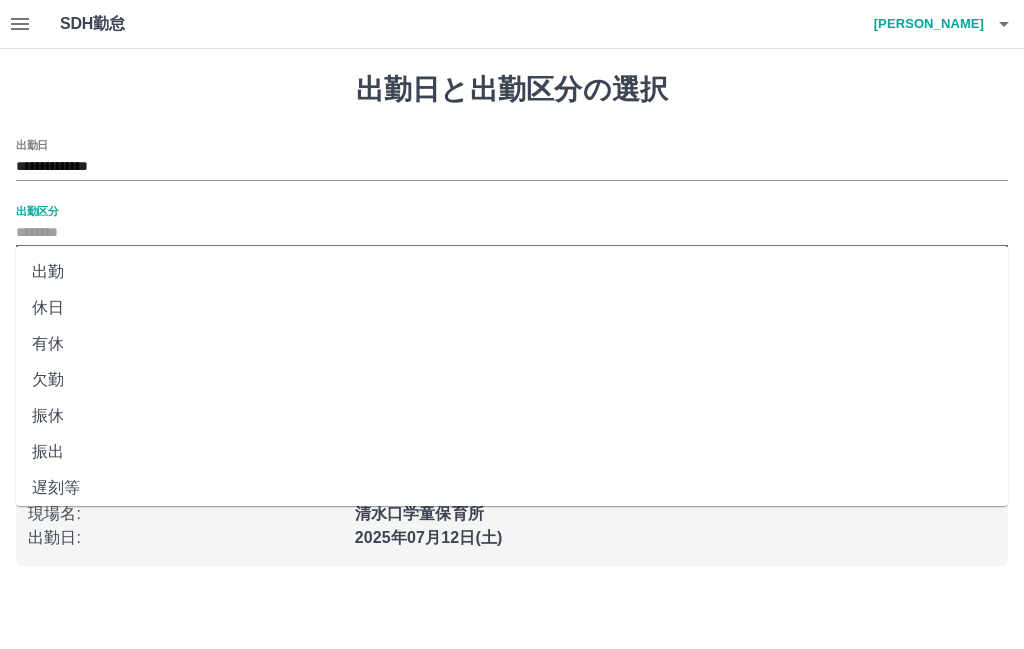 type on "**" 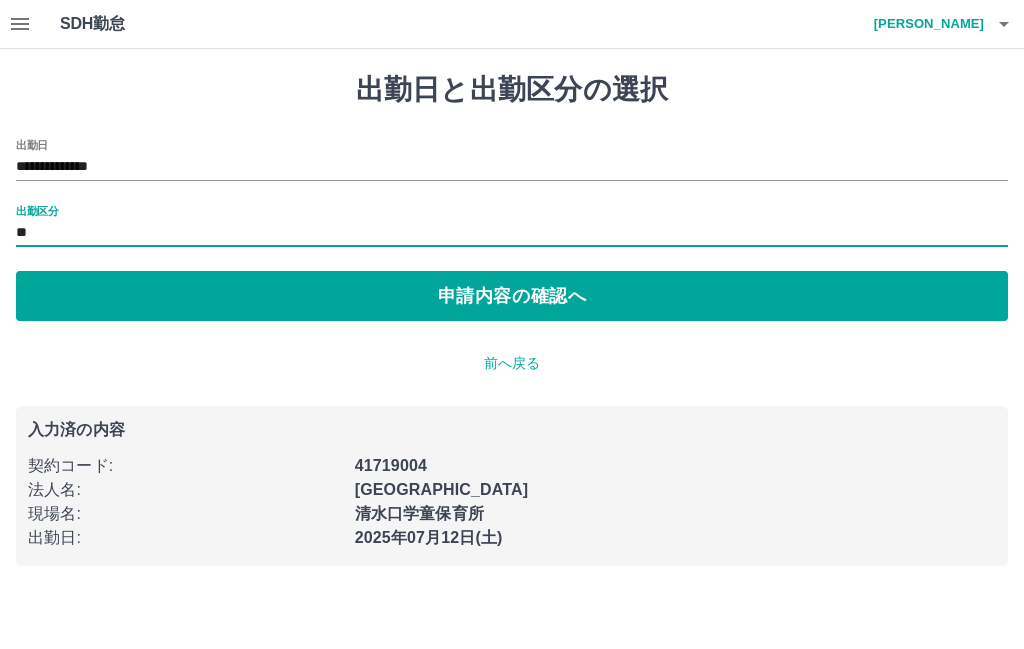 click on "申請内容の確認へ" at bounding box center [512, 296] 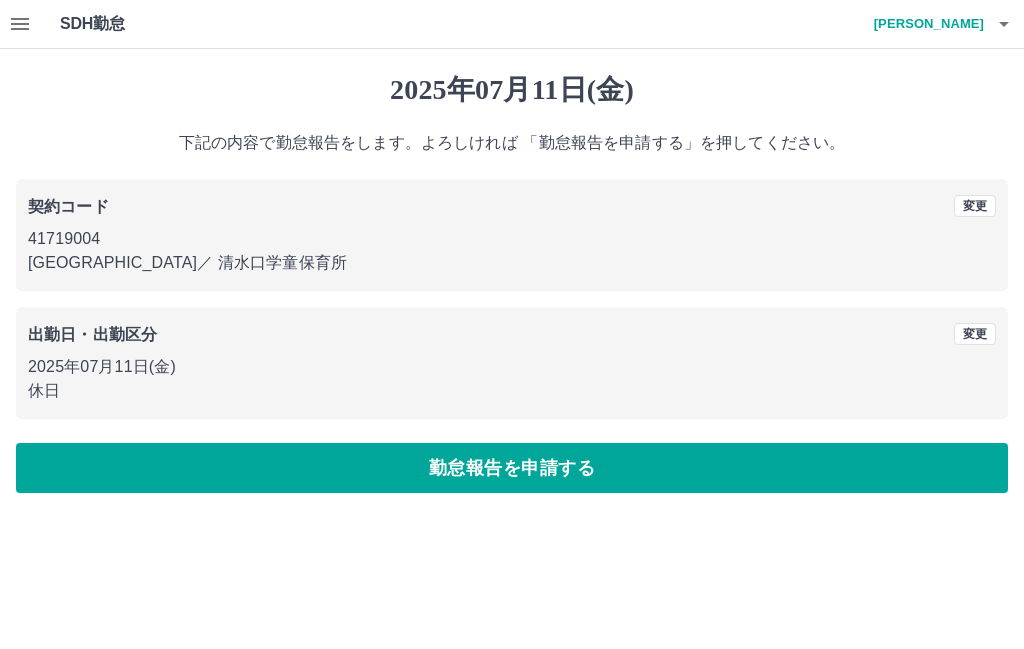 click on "勤怠報告を申請する" at bounding box center [512, 468] 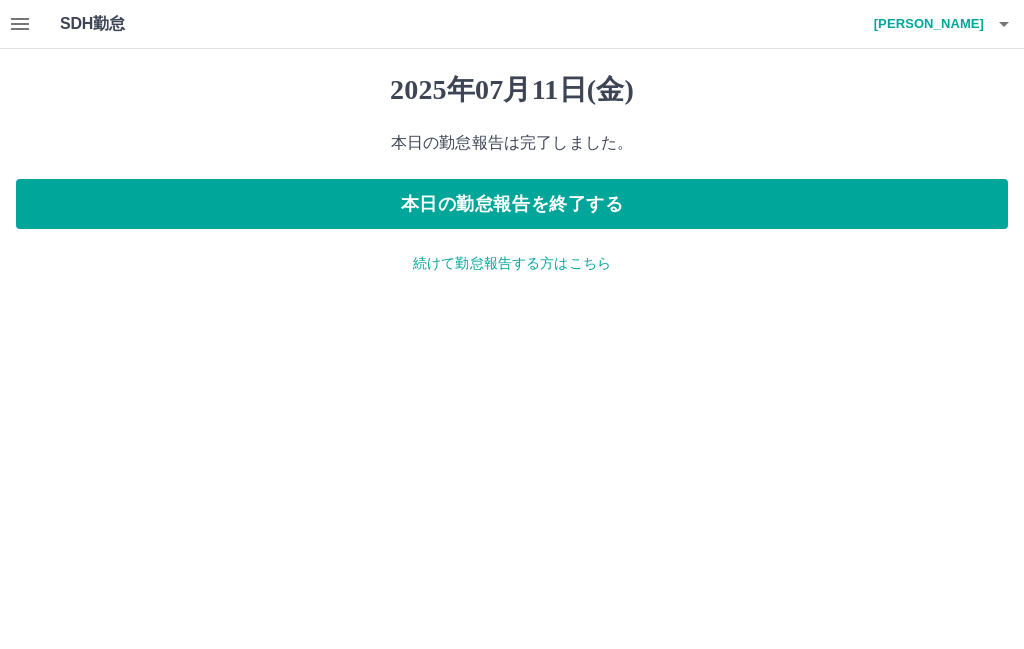 click on "続けて勤怠報告する方はこちら" at bounding box center (512, 263) 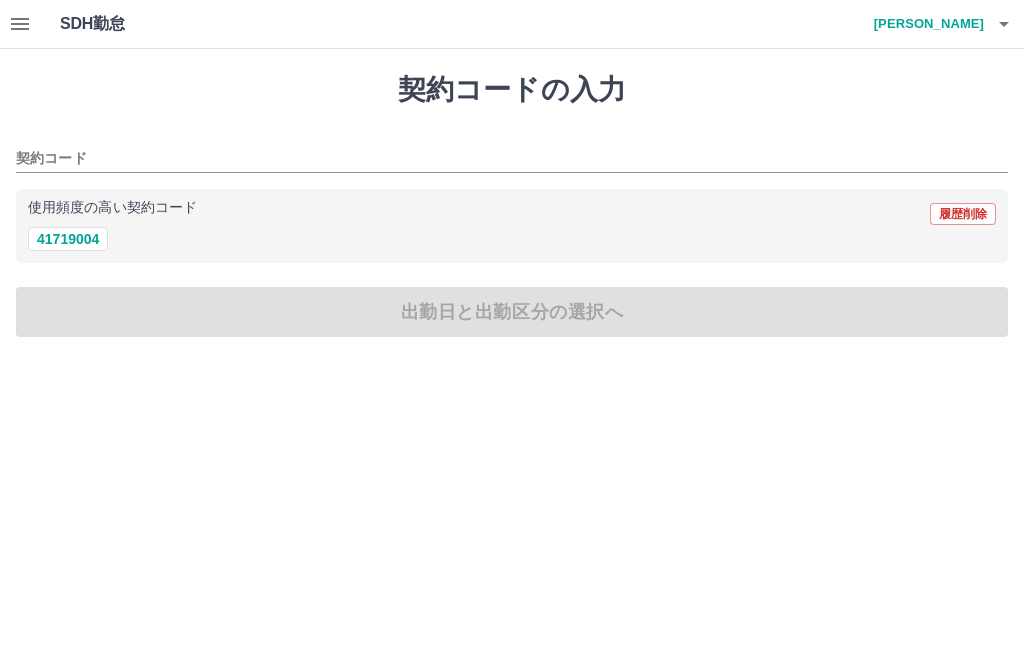 click on "41719004" at bounding box center (68, 239) 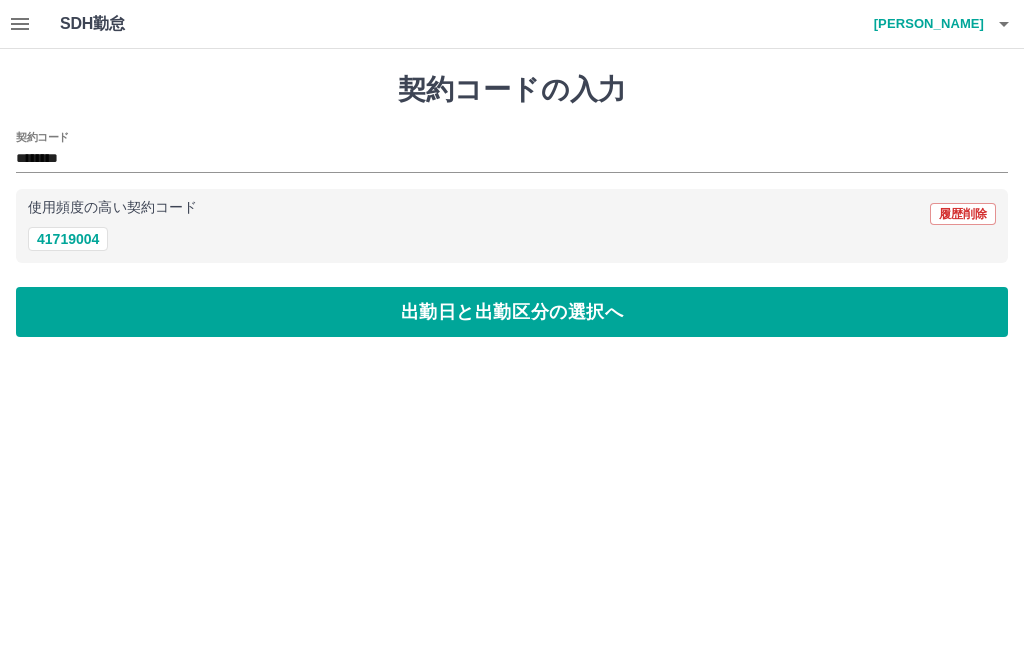 click on "出勤日と出勤区分の選択へ" at bounding box center (512, 312) 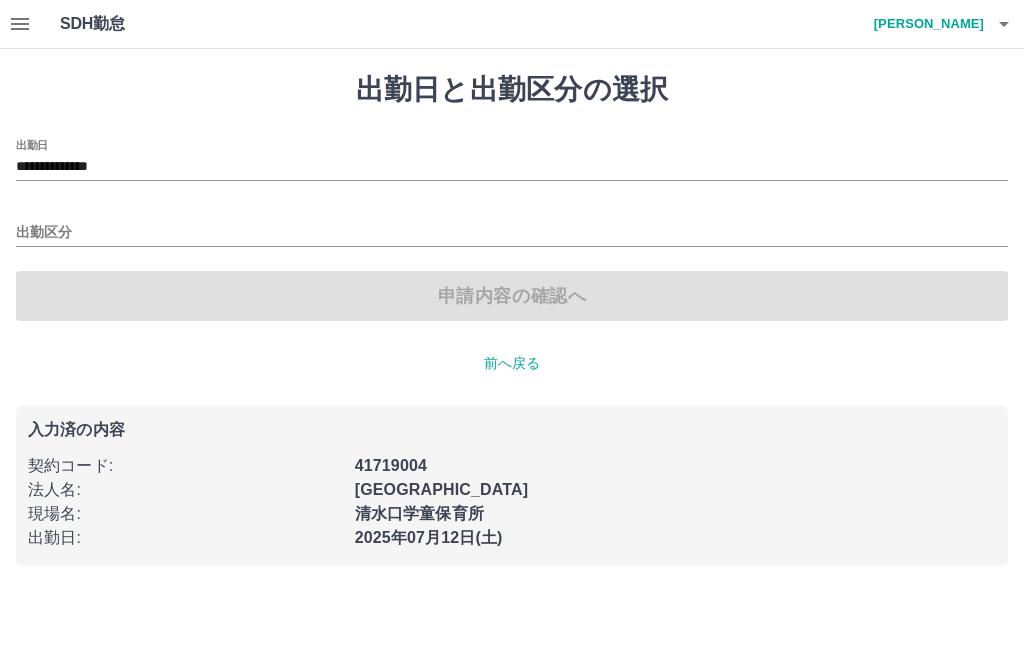 click on "**********" at bounding box center (512, 167) 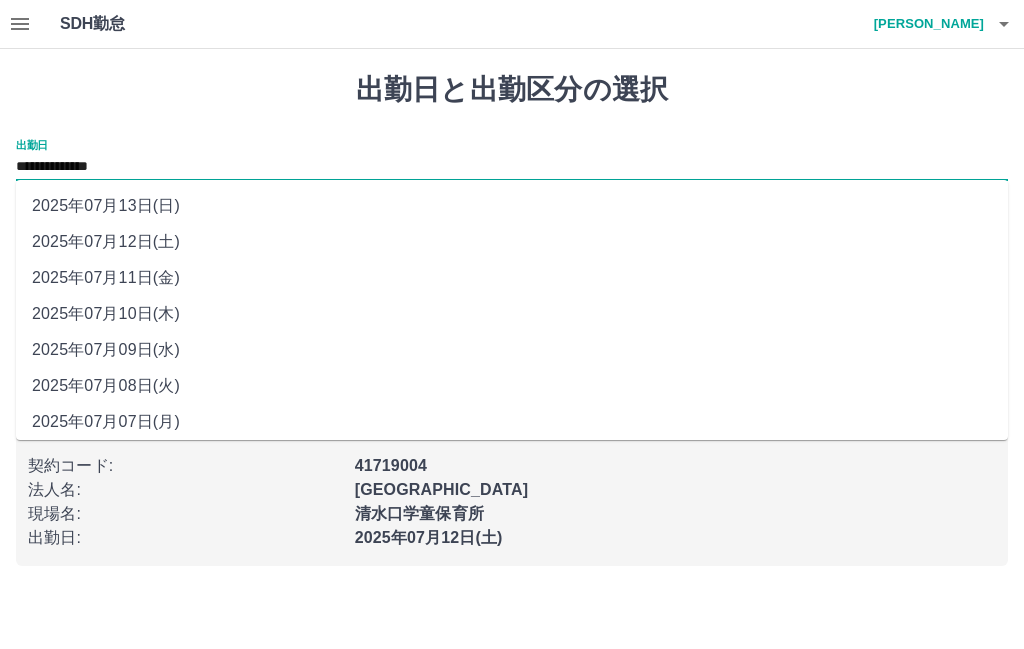 click on "2025年07月10日(木)" at bounding box center (512, 314) 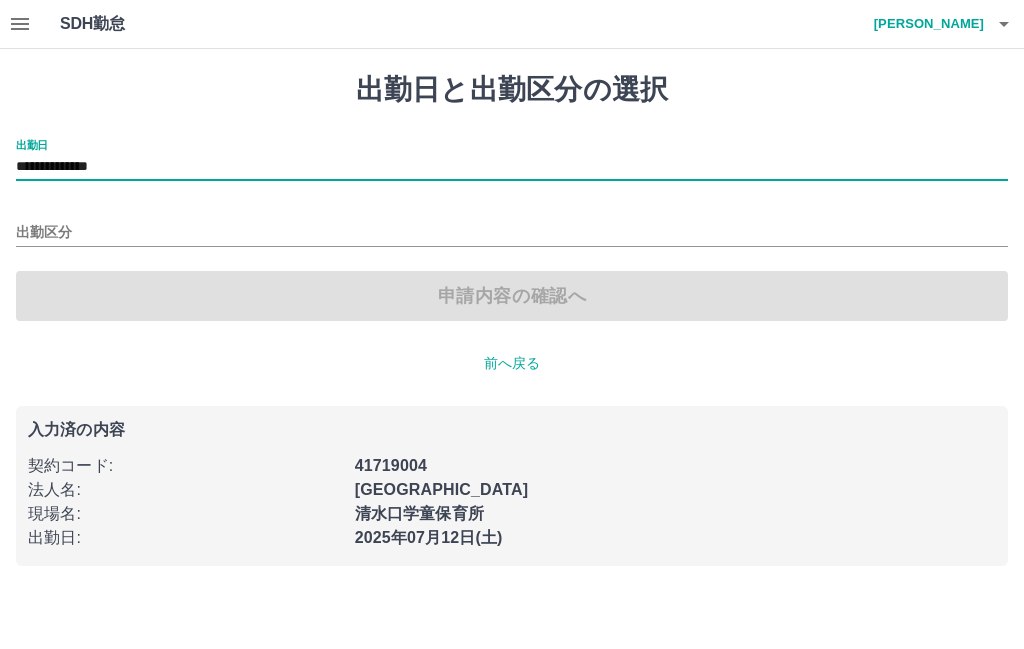 click on "出勤区分" at bounding box center [512, 233] 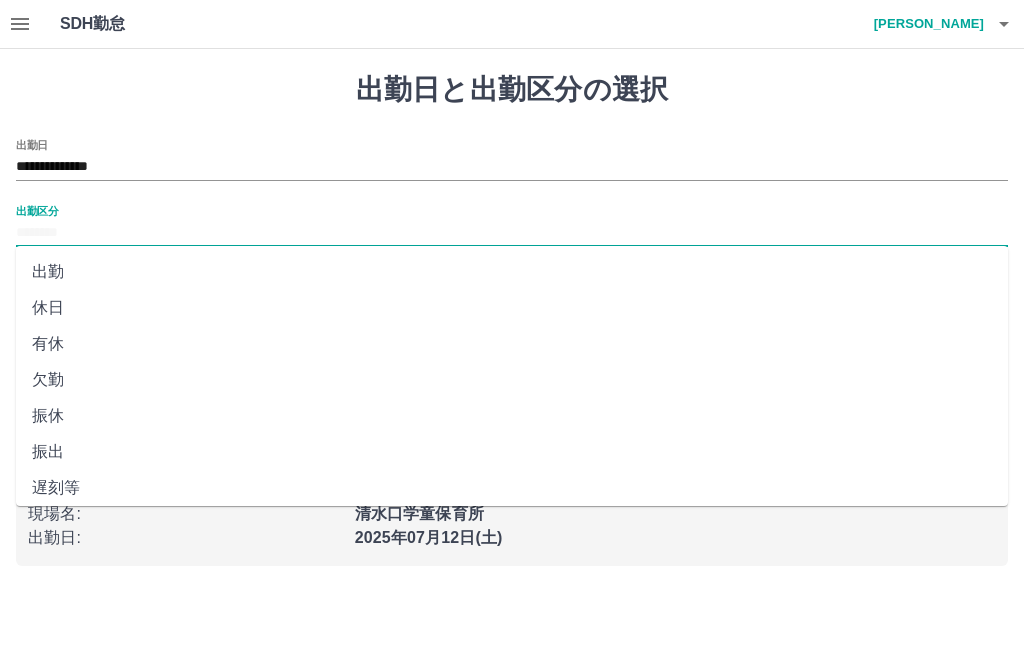 click on "休日" at bounding box center [512, 308] 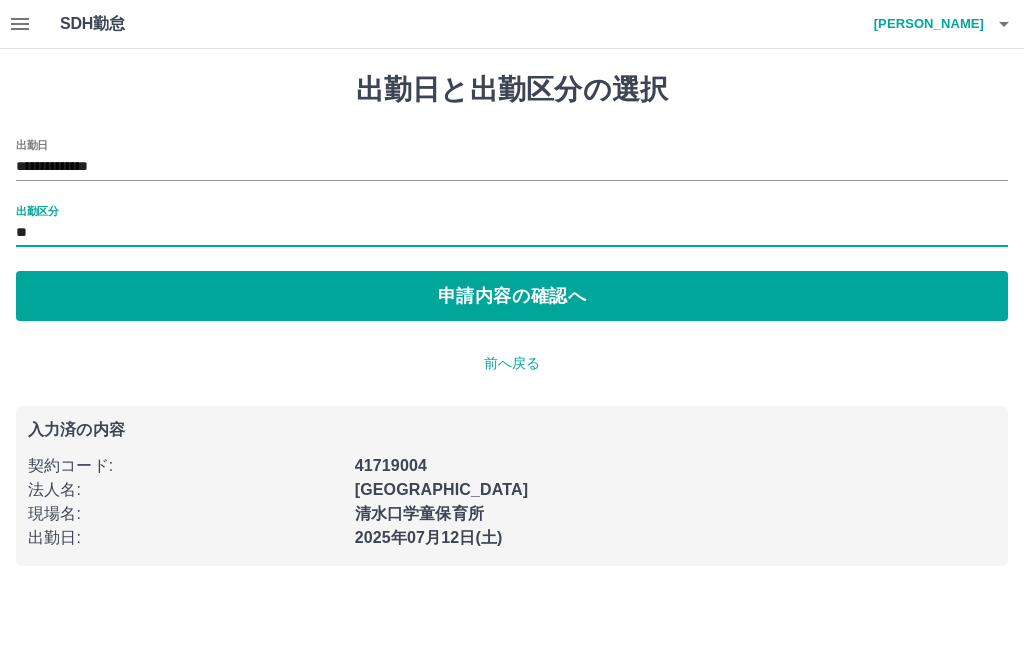 type on "**" 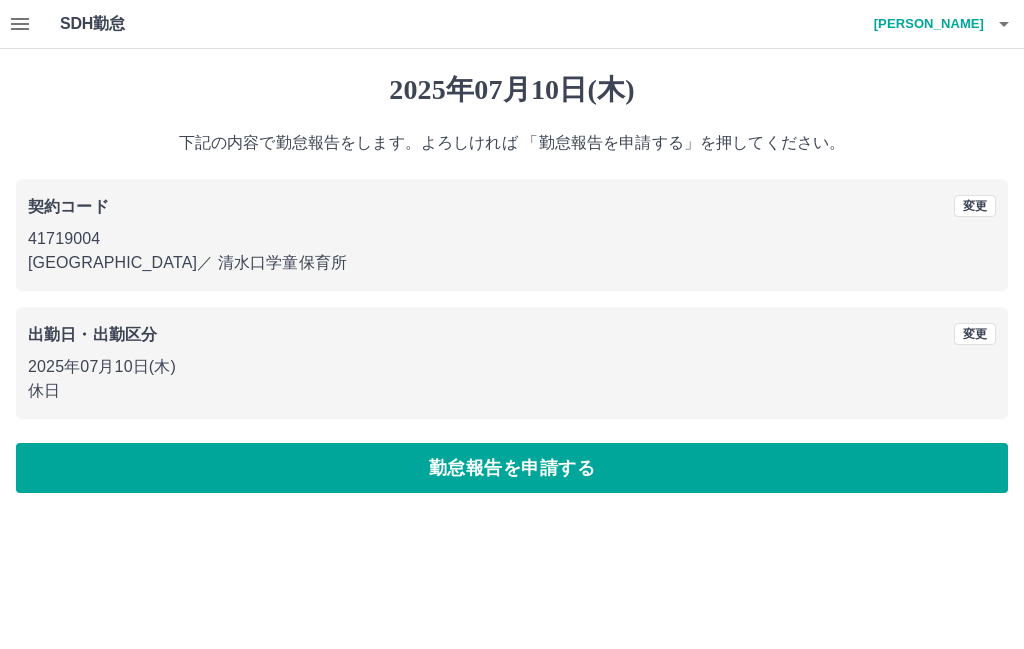 click on "勤怠報告を申請する" at bounding box center [512, 468] 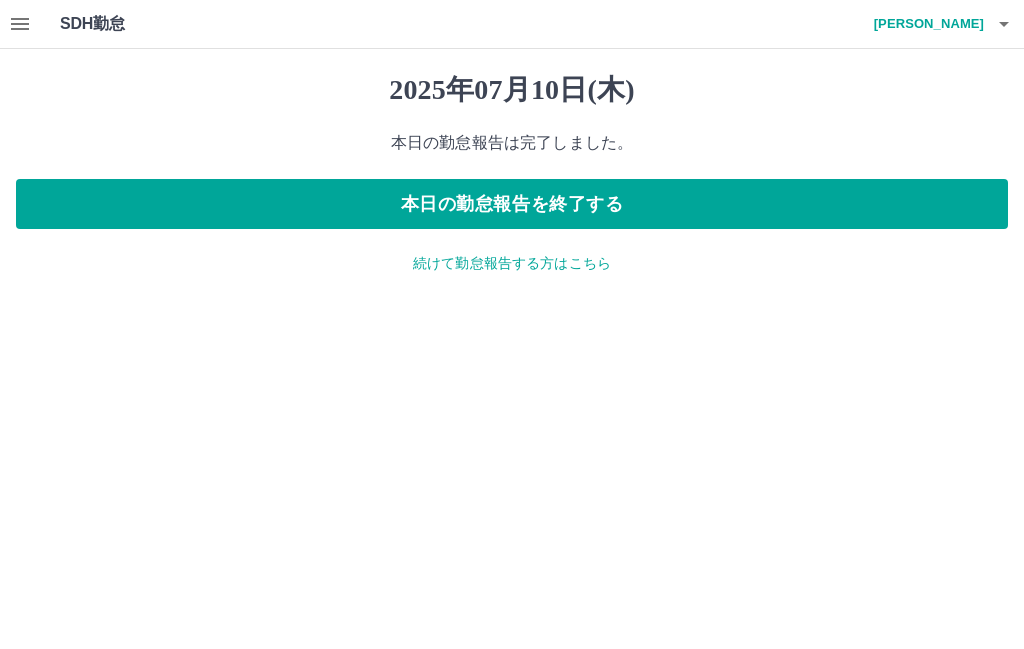 click on "続けて勤怠報告する方はこちら" at bounding box center [512, 263] 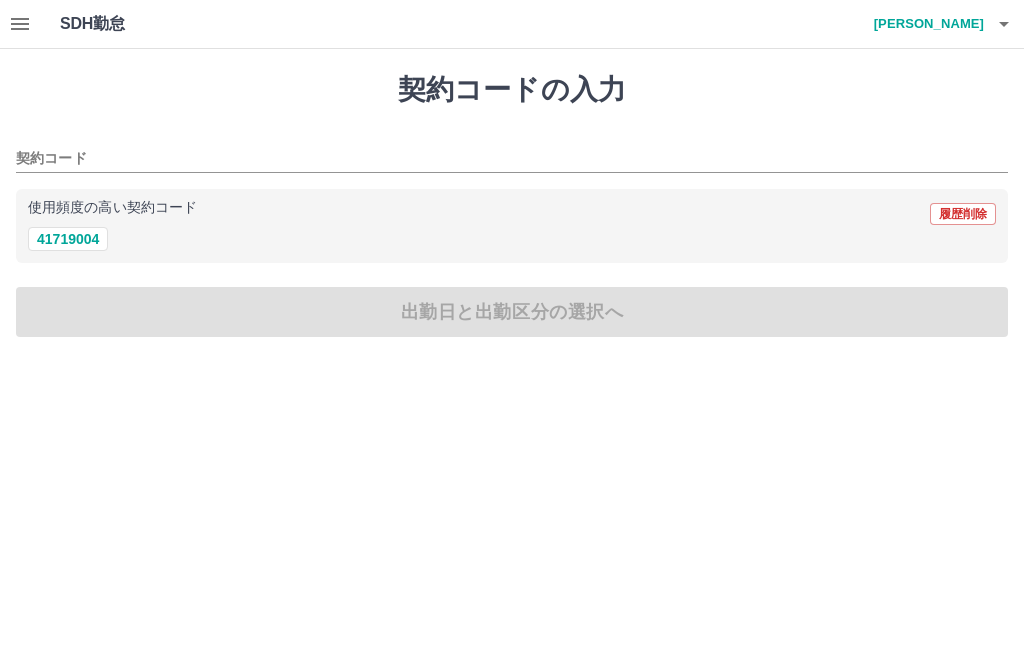 click on "41719004" at bounding box center (68, 239) 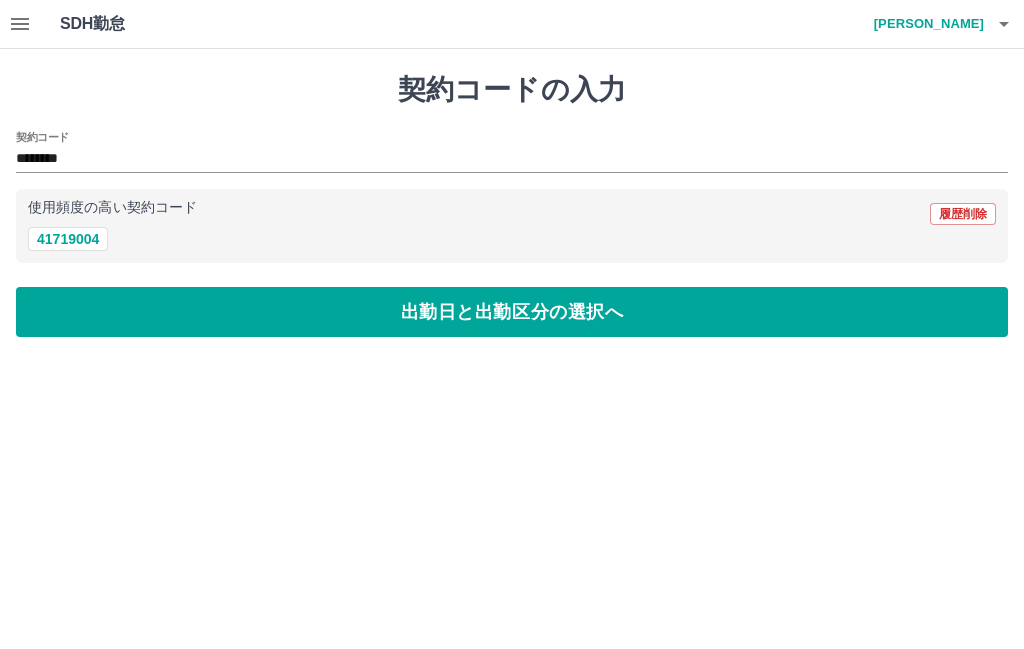 click on "出勤日と出勤区分の選択へ" at bounding box center (512, 312) 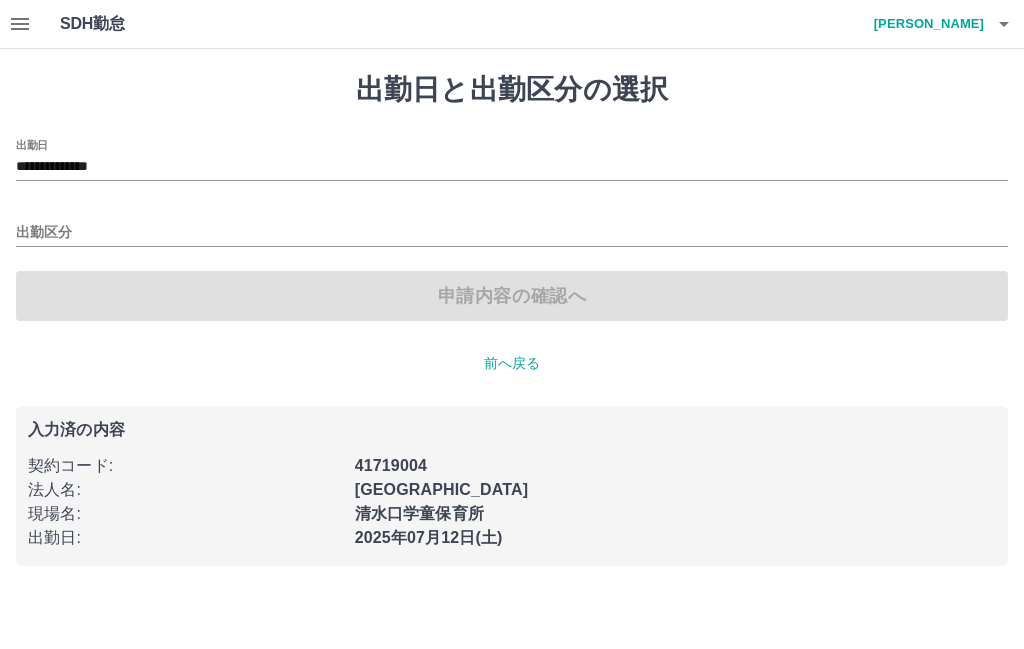 click on "出勤区分" at bounding box center (512, 233) 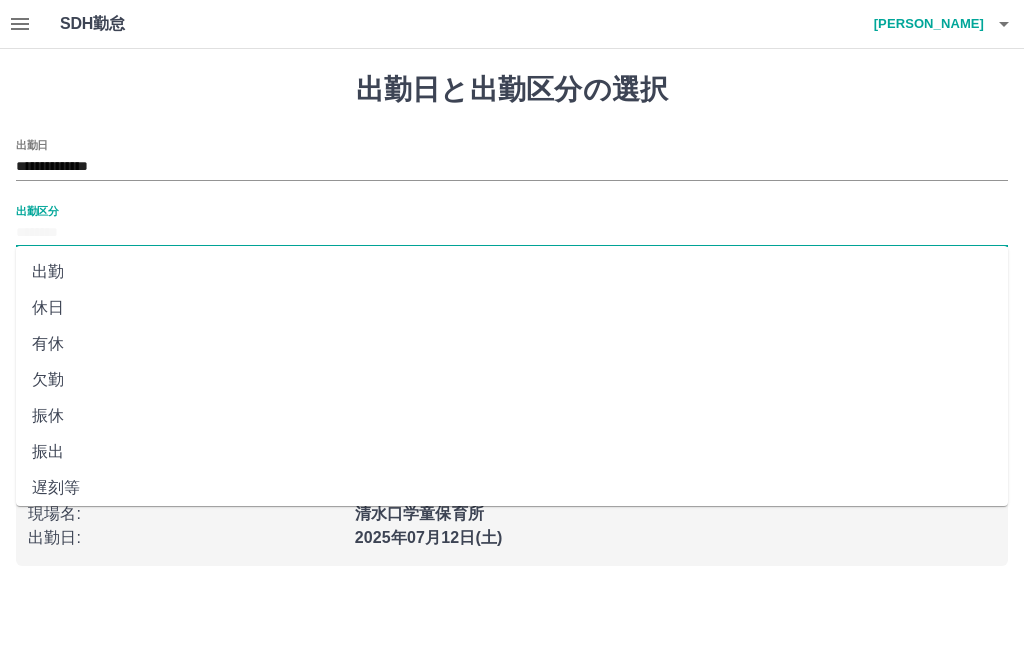 click on "休日" at bounding box center [512, 308] 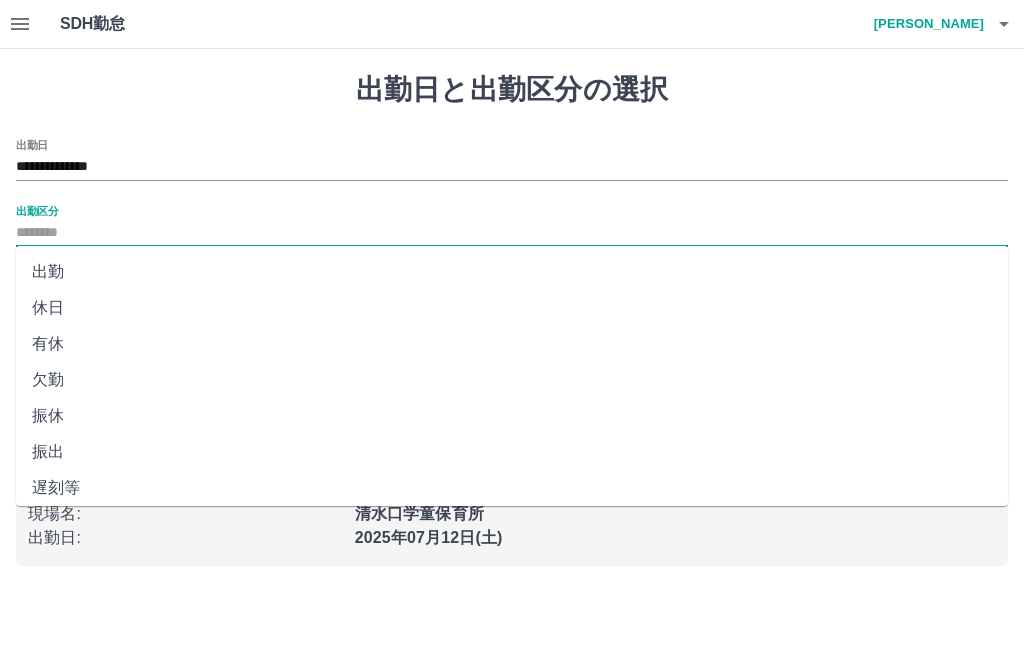 type on "**" 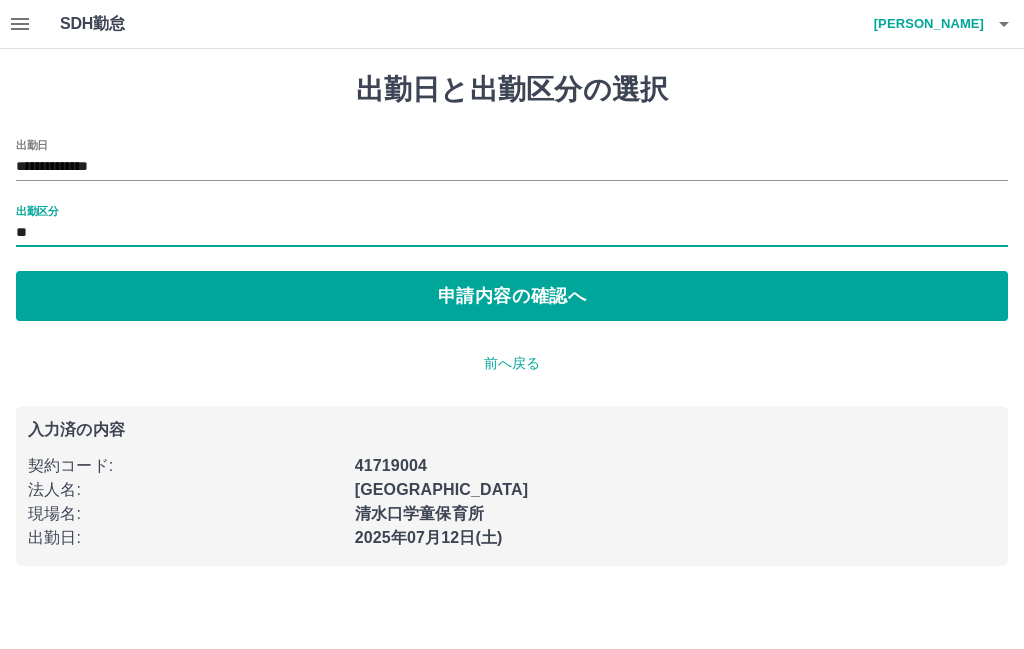 click on "**********" at bounding box center (512, 167) 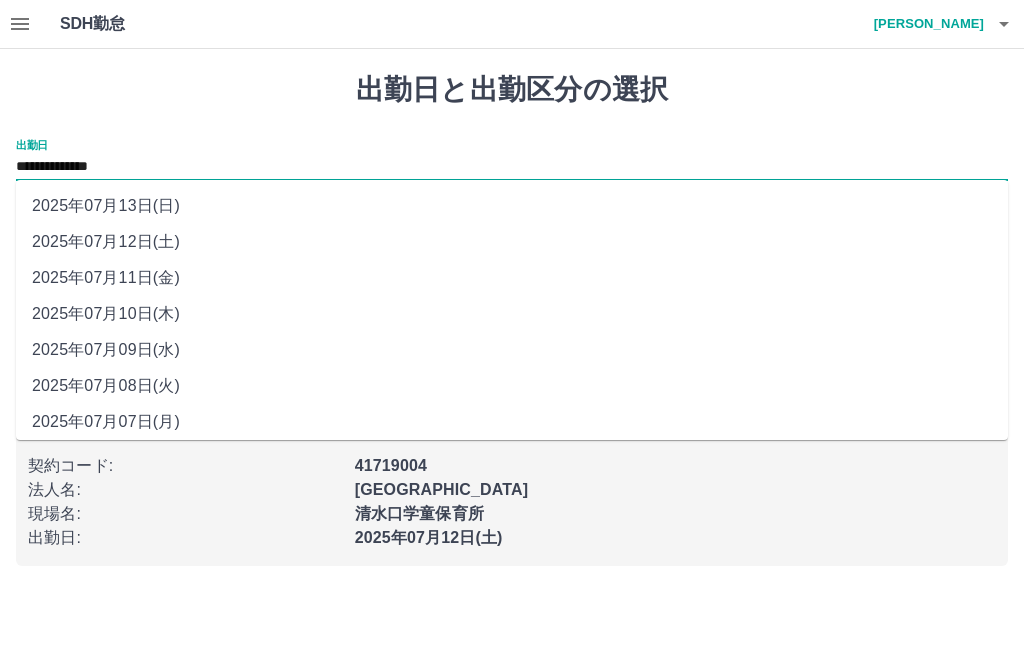 click on "2025年07月09日(水)" at bounding box center (512, 350) 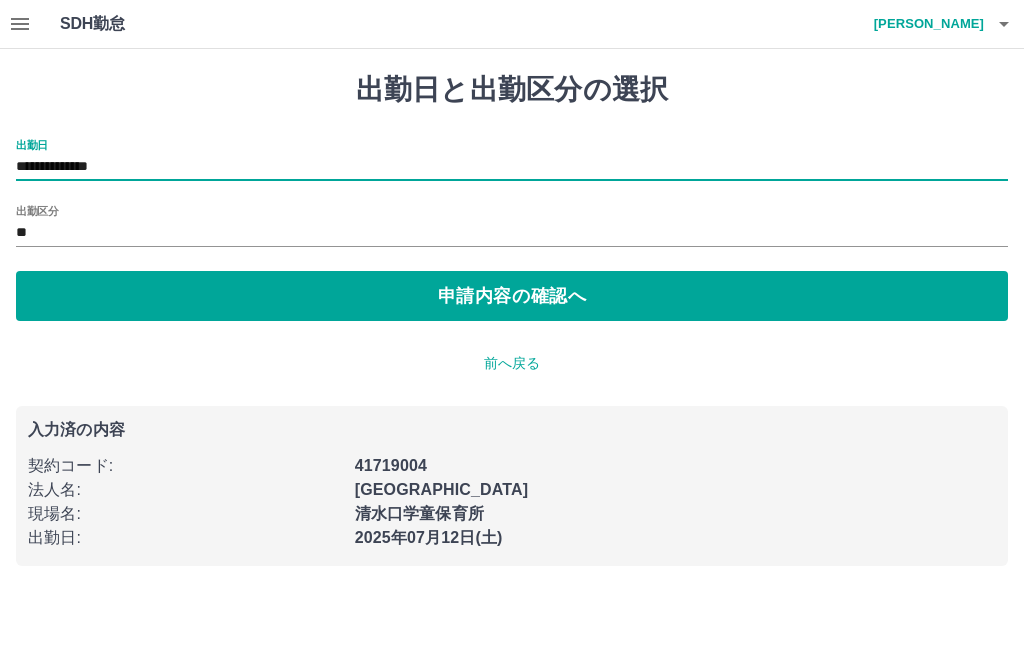 click on "申請内容の確認へ" at bounding box center [512, 296] 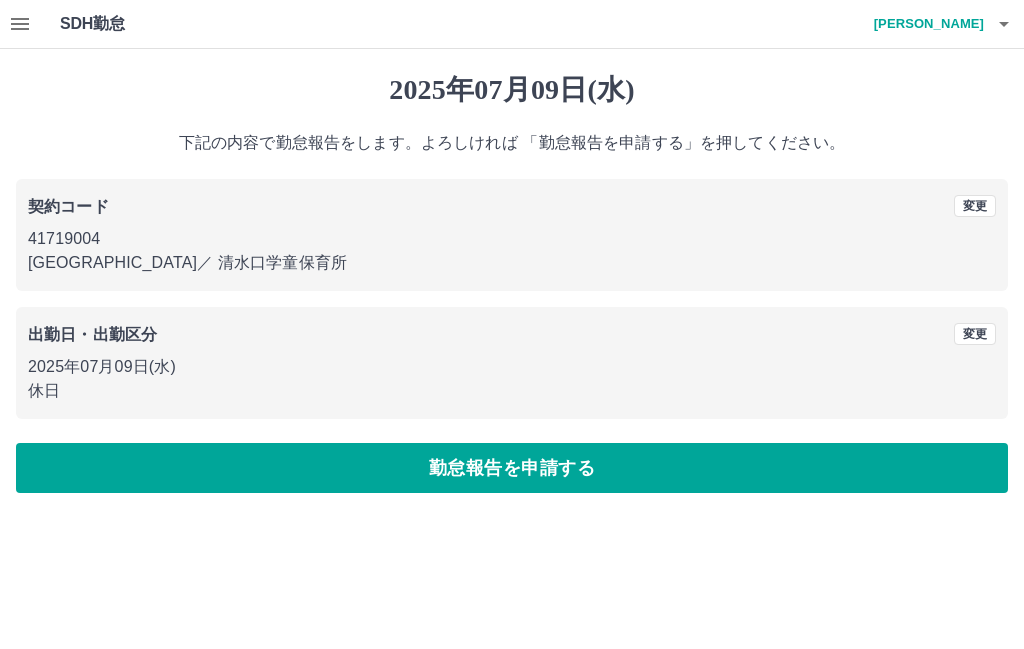 click on "勤怠報告を申請する" at bounding box center [512, 468] 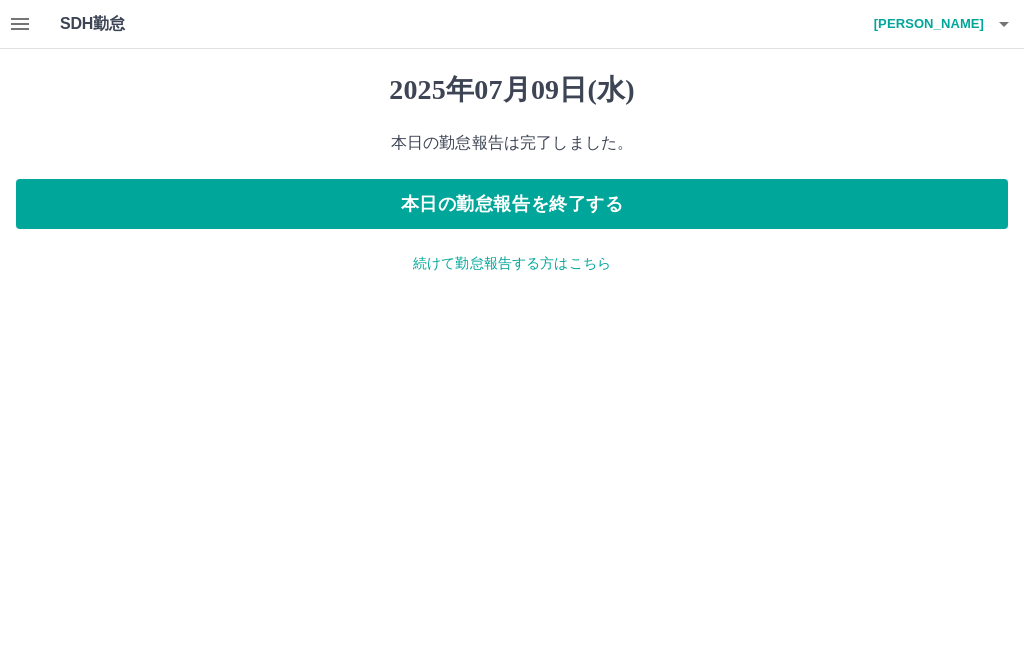 click on "続けて勤怠報告する方はこちら" at bounding box center [512, 263] 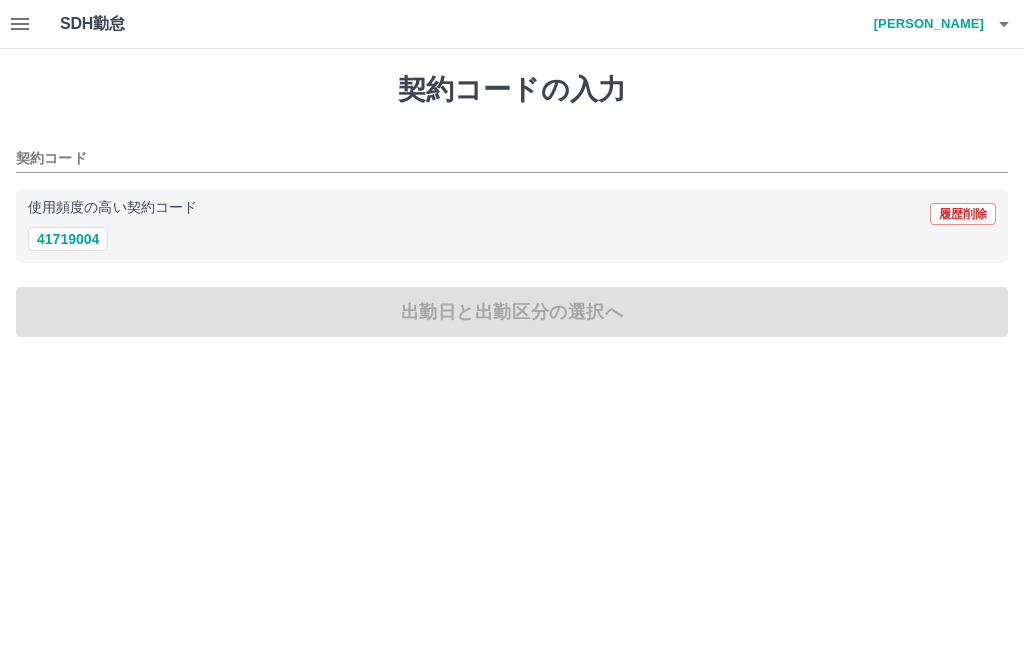 click on "41719004" at bounding box center (68, 239) 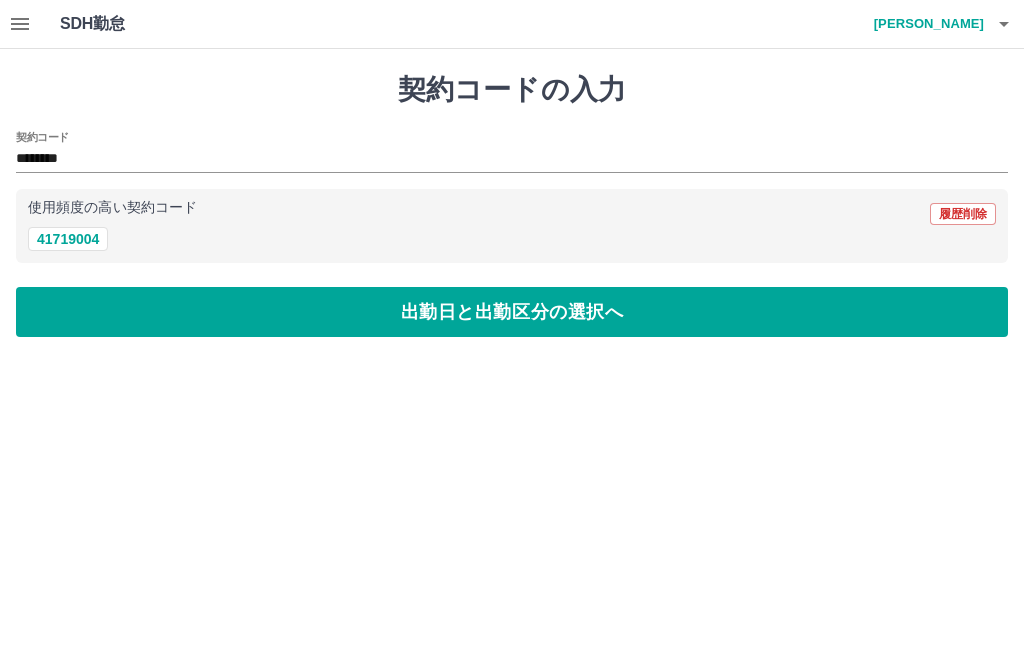 click on "出勤日と出勤区分の選択へ" at bounding box center (512, 312) 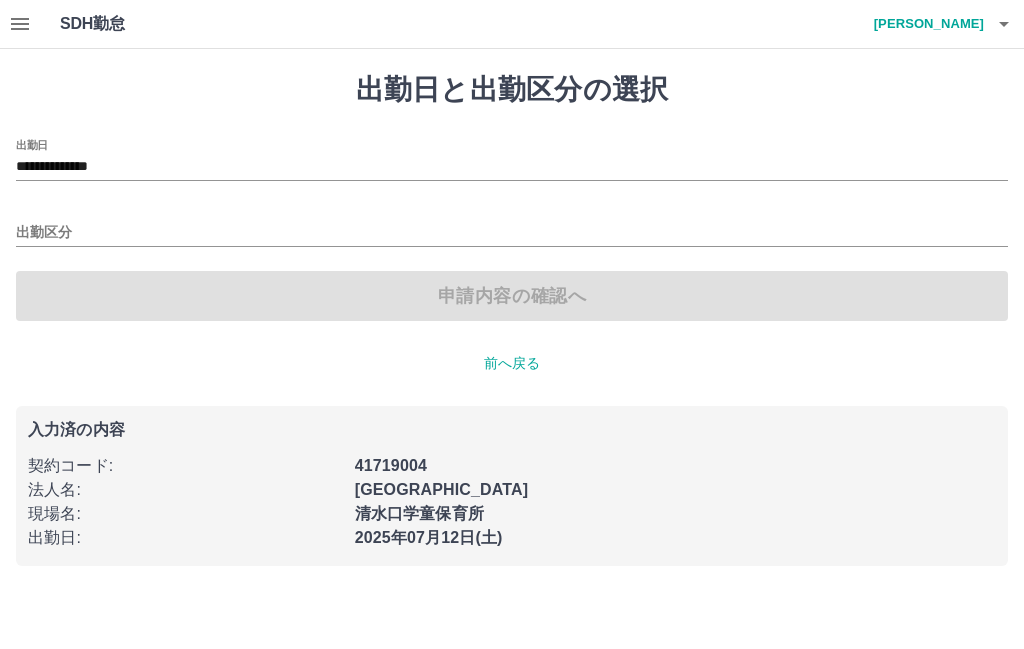 click on "**********" at bounding box center (512, 167) 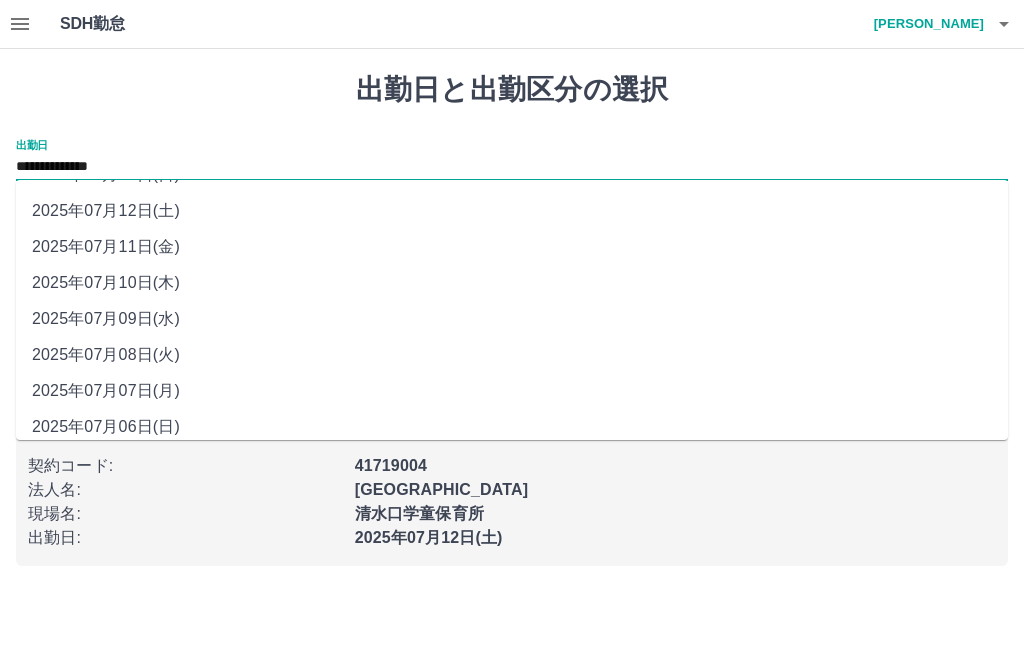 scroll, scrollTop: 33, scrollLeft: 0, axis: vertical 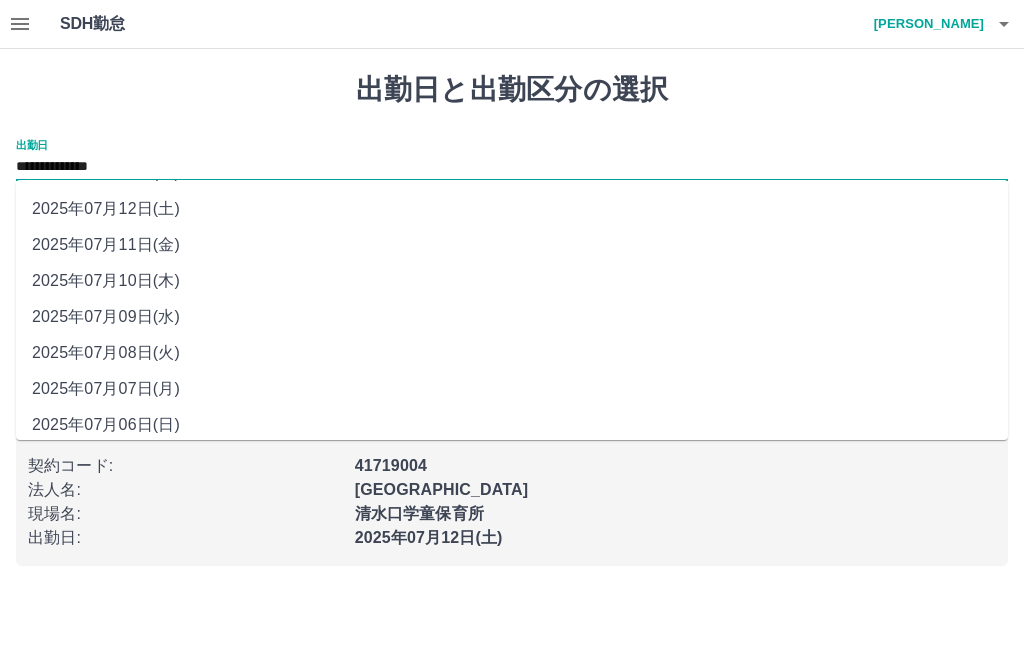 click on "2025年07月08日(火)" at bounding box center [512, 353] 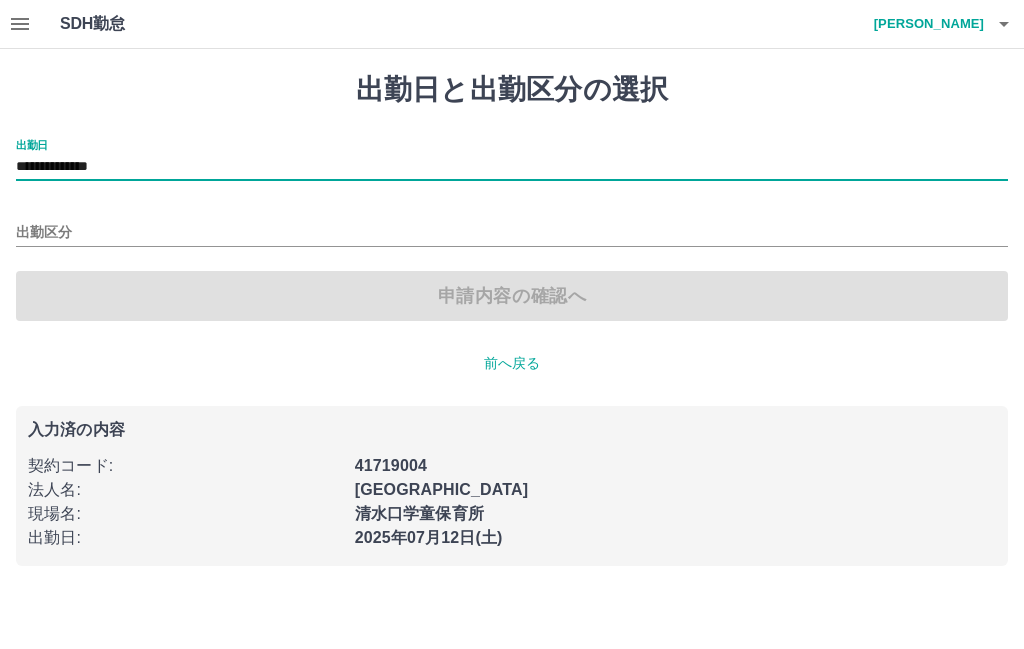 click on "出勤区分" at bounding box center (512, 226) 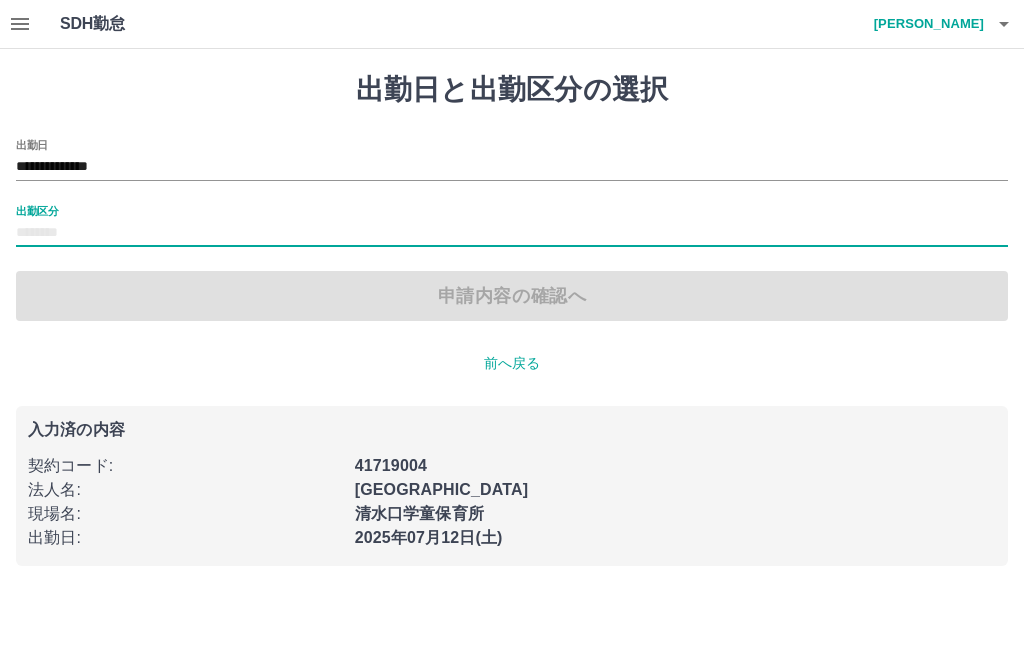 click on "出勤区分" at bounding box center [512, 233] 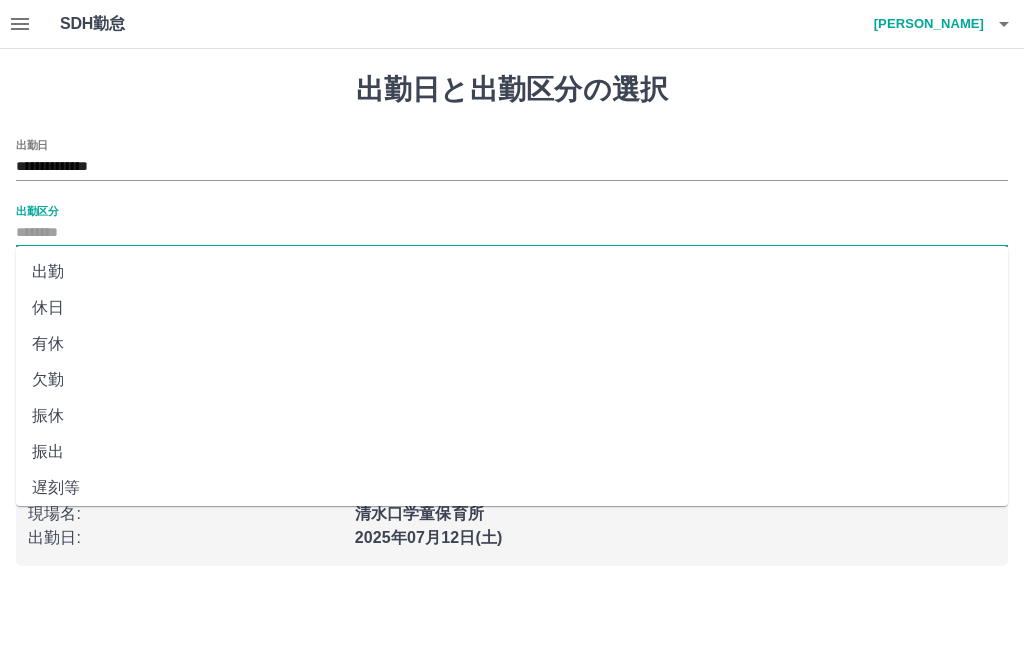 click on "休日" at bounding box center (512, 308) 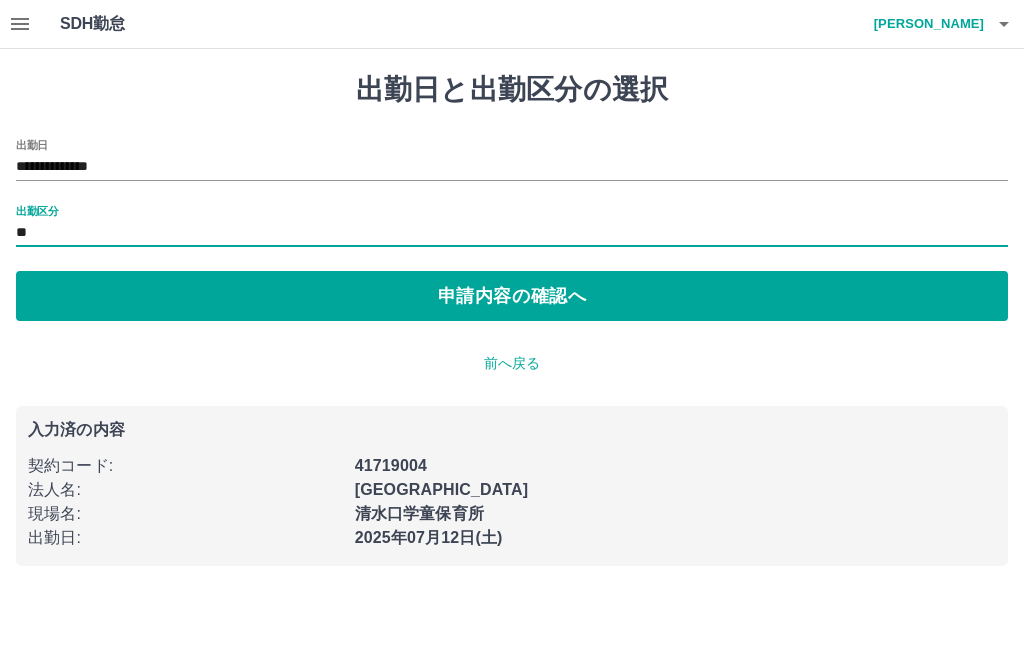 click on "申請内容の確認へ" at bounding box center [512, 296] 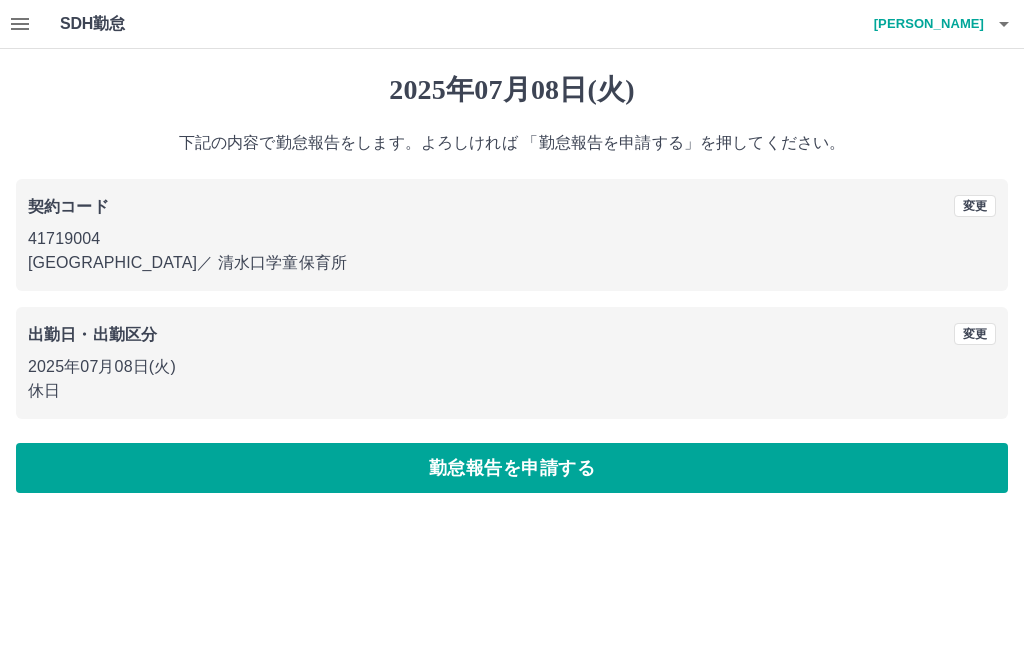 click on "勤怠報告を申請する" at bounding box center [512, 468] 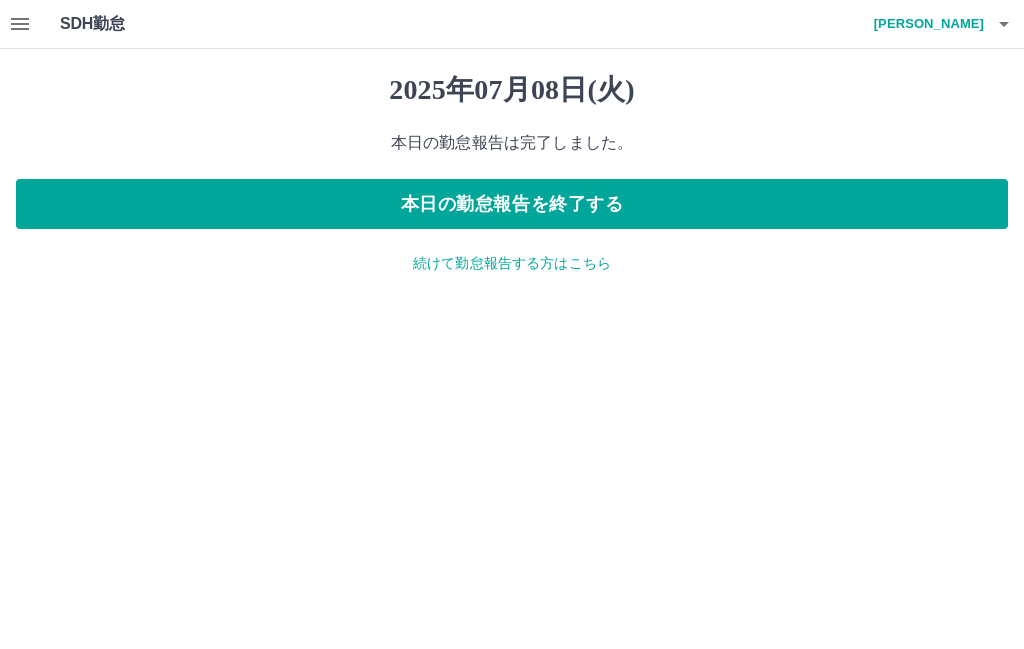 click on "続けて勤怠報告する方はこちら" at bounding box center [512, 263] 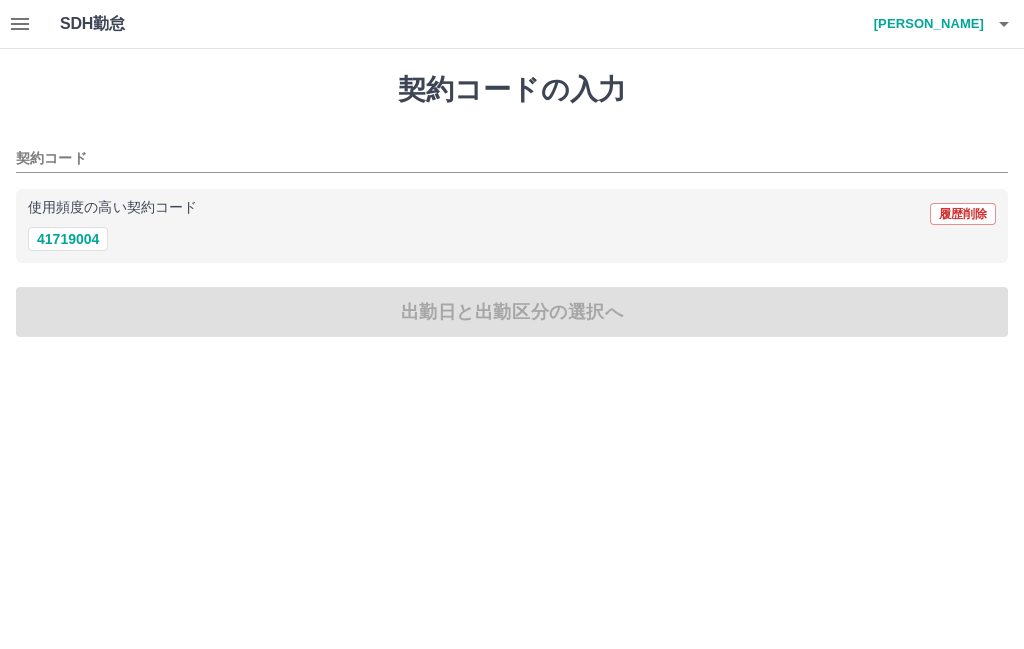 click on "使用頻度の高い契約コード 履歴削除" at bounding box center (512, 214) 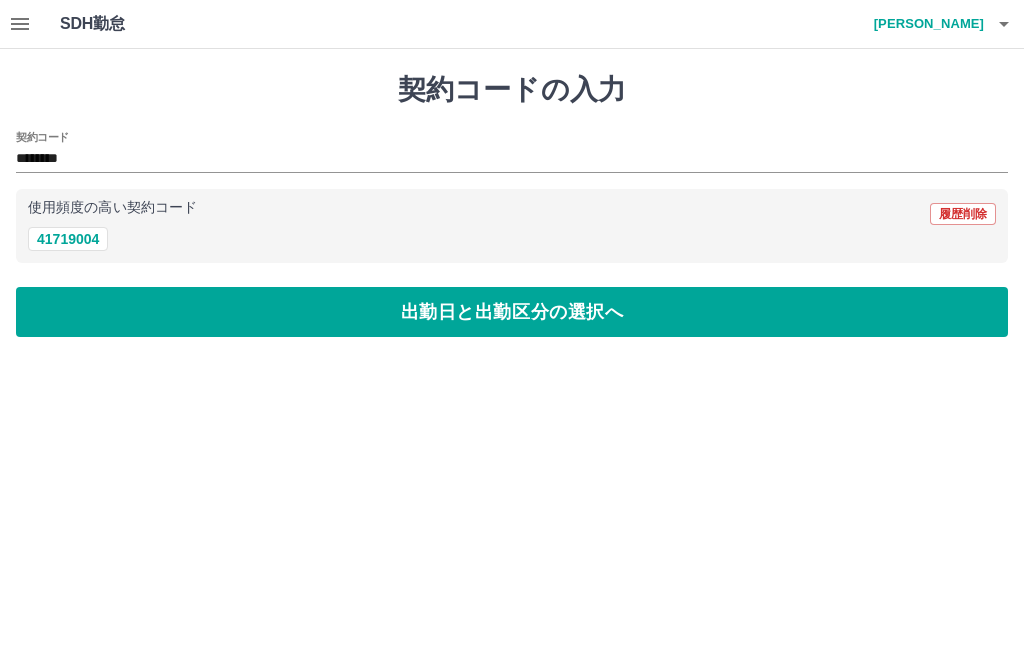 click on "出勤日と出勤区分の選択へ" at bounding box center [512, 312] 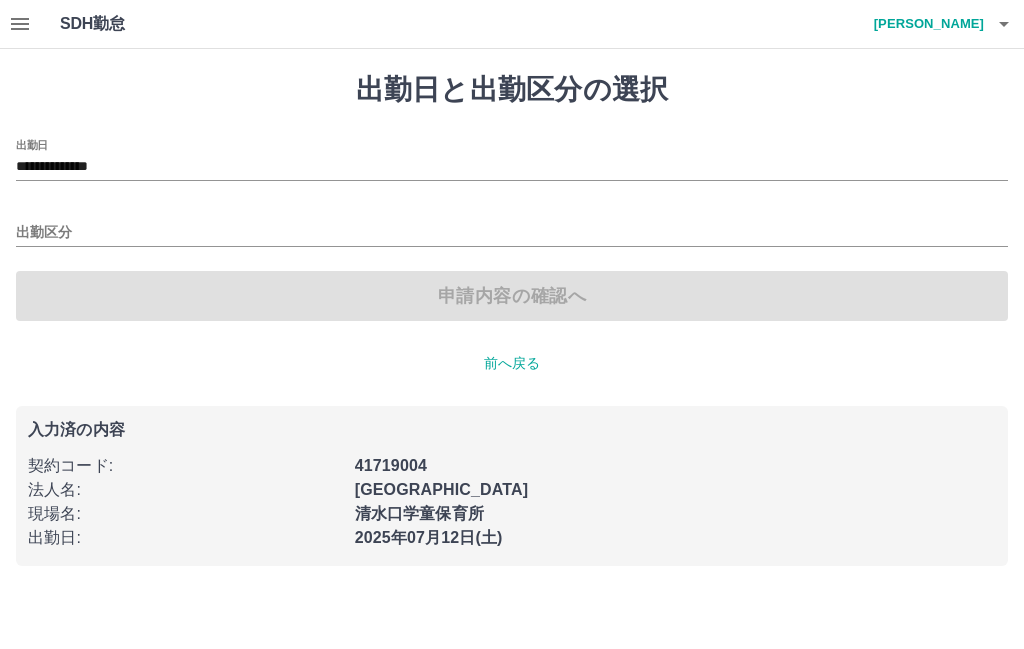 click on "**********" at bounding box center [512, 167] 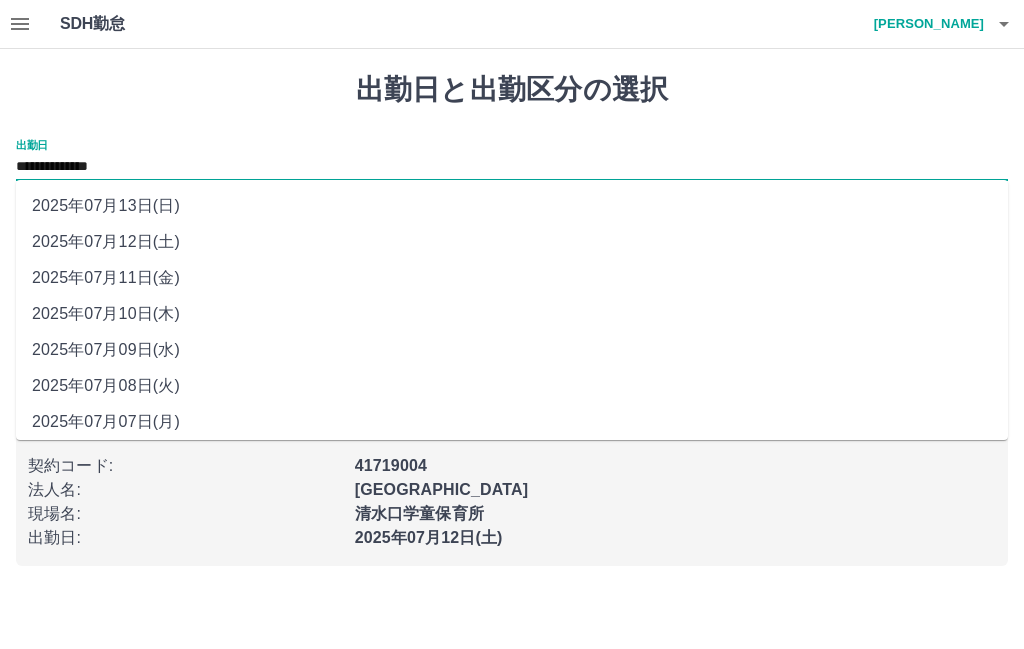 scroll, scrollTop: 28, scrollLeft: 0, axis: vertical 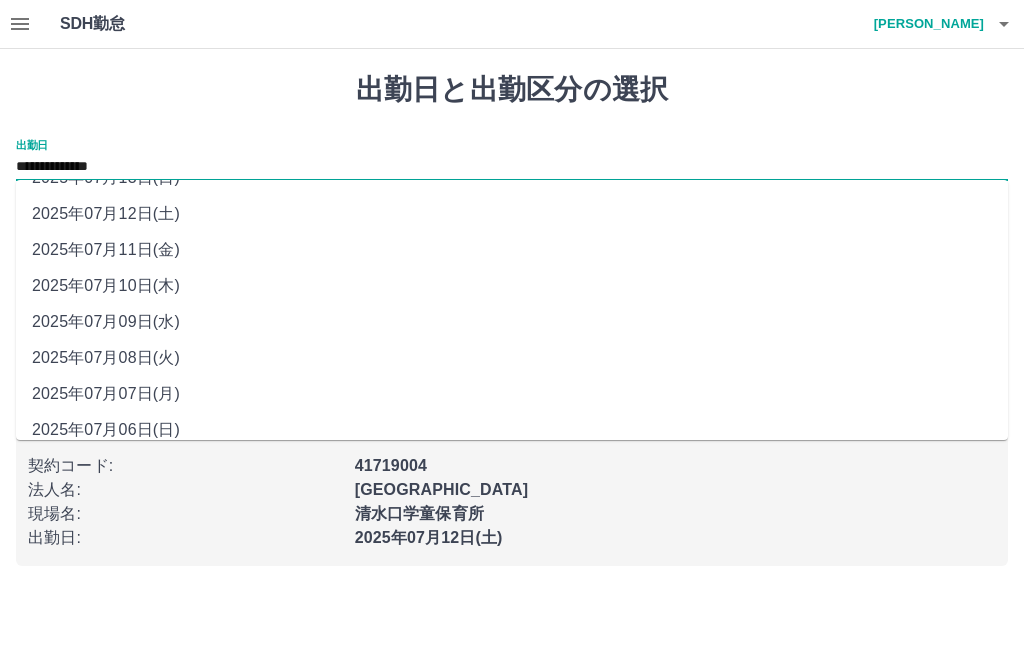 click on "2025年07月07日(月)" at bounding box center [512, 394] 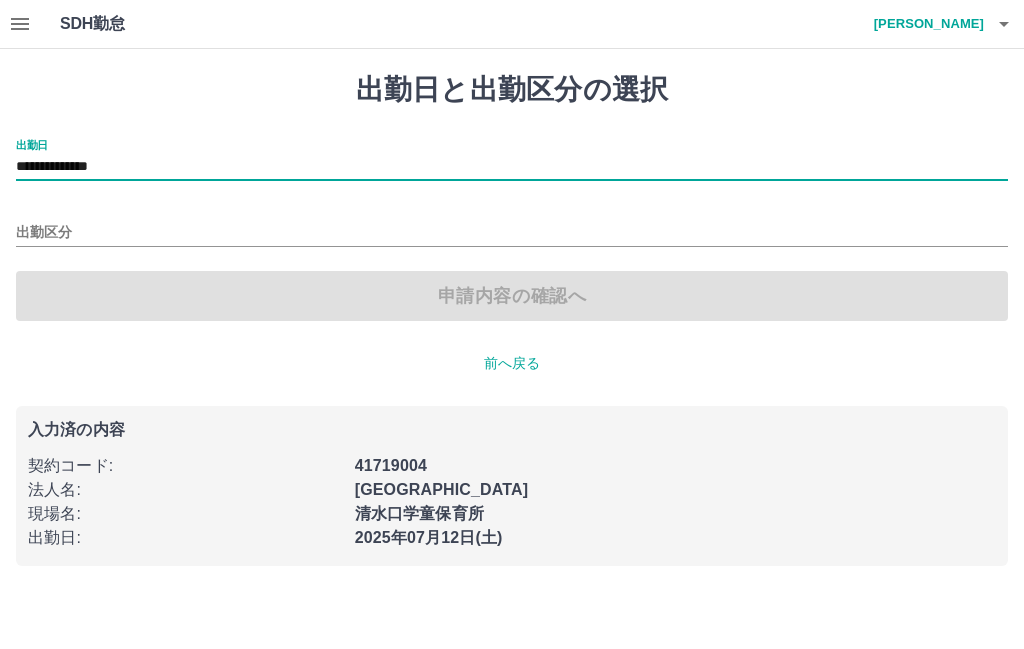 click on "出勤区分" at bounding box center (512, 233) 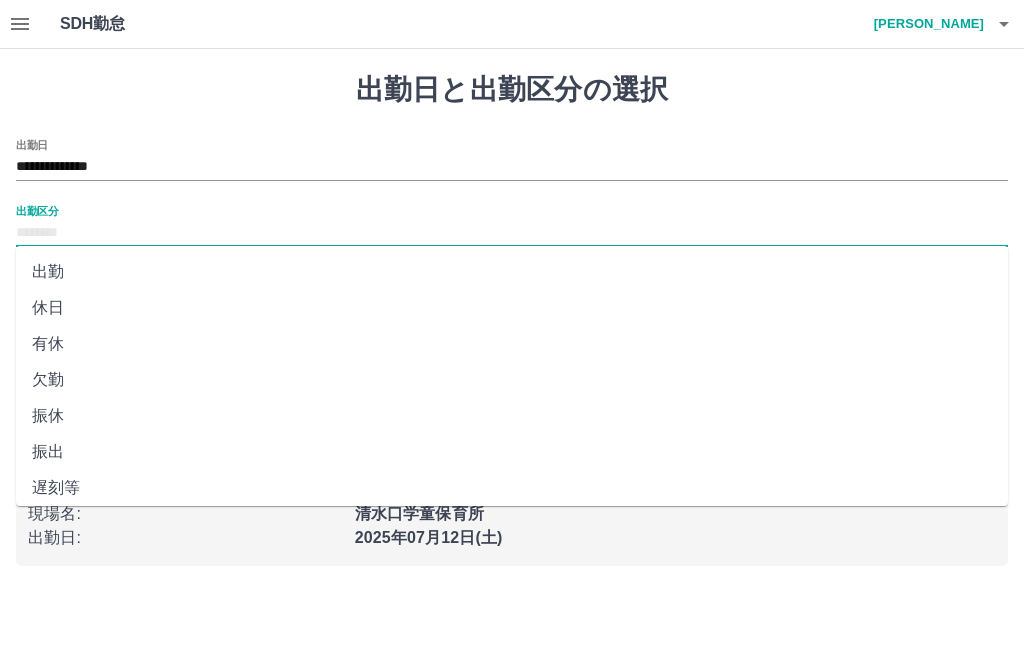 click on "休日" at bounding box center (512, 308) 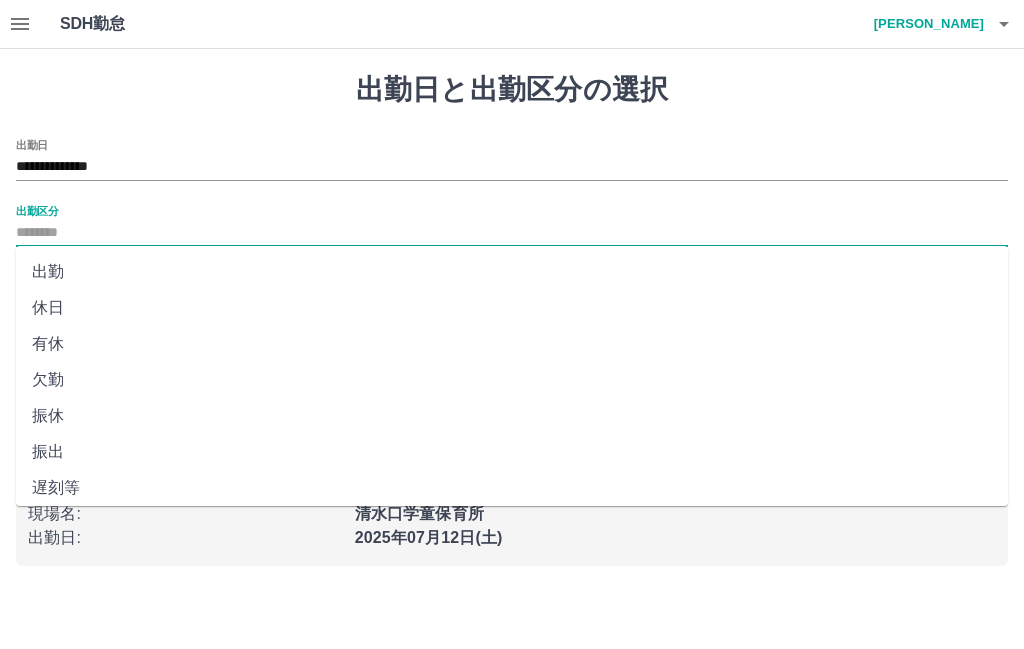 type on "**" 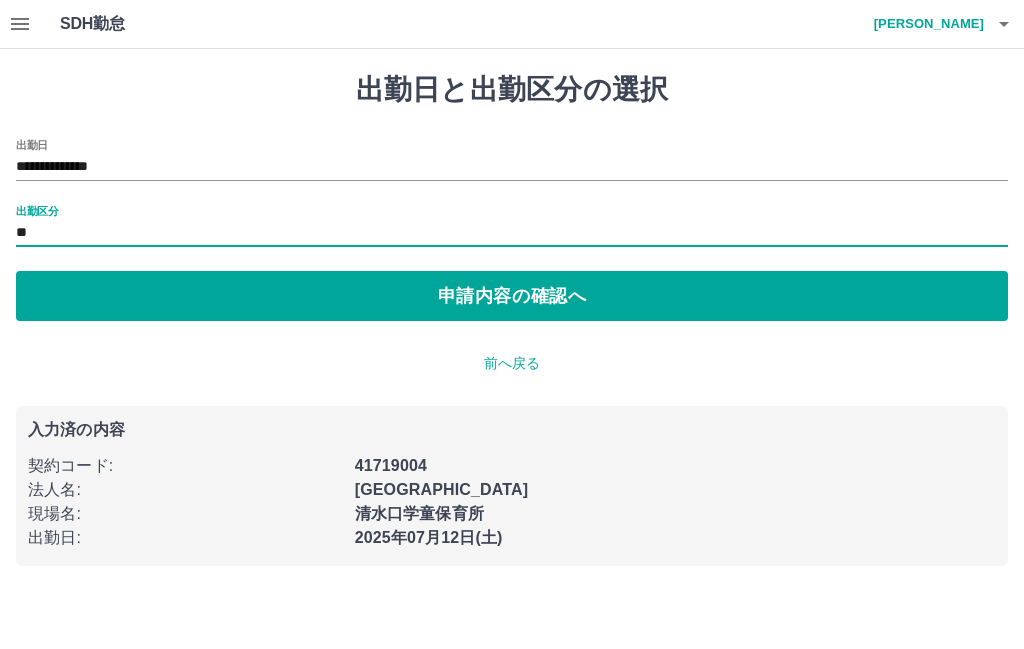 click on "申請内容の確認へ" at bounding box center [512, 296] 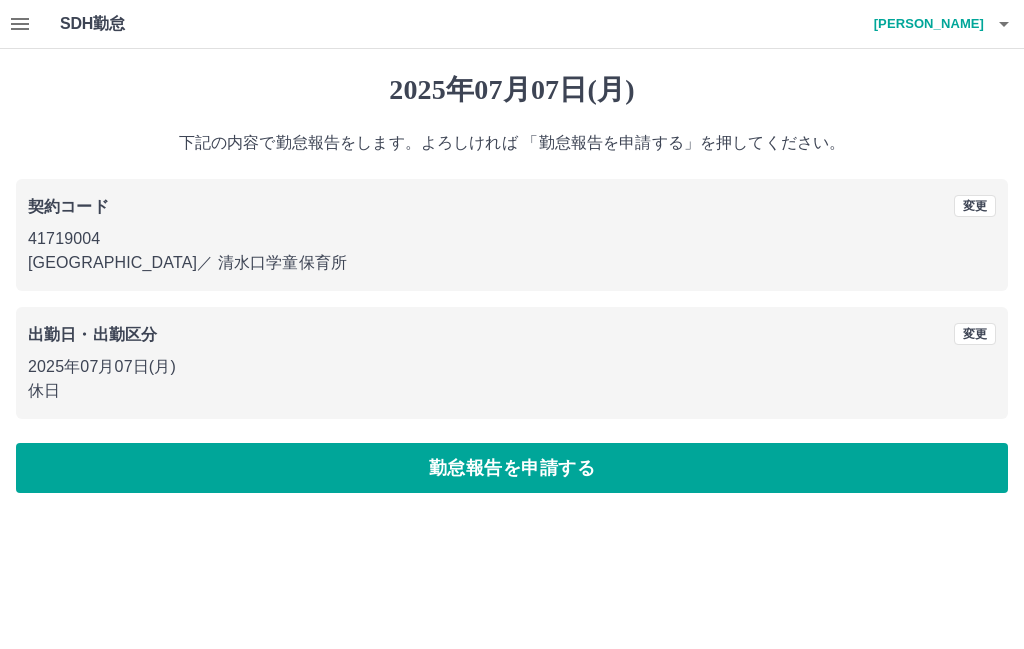 click on "勤怠報告を申請する" at bounding box center [512, 468] 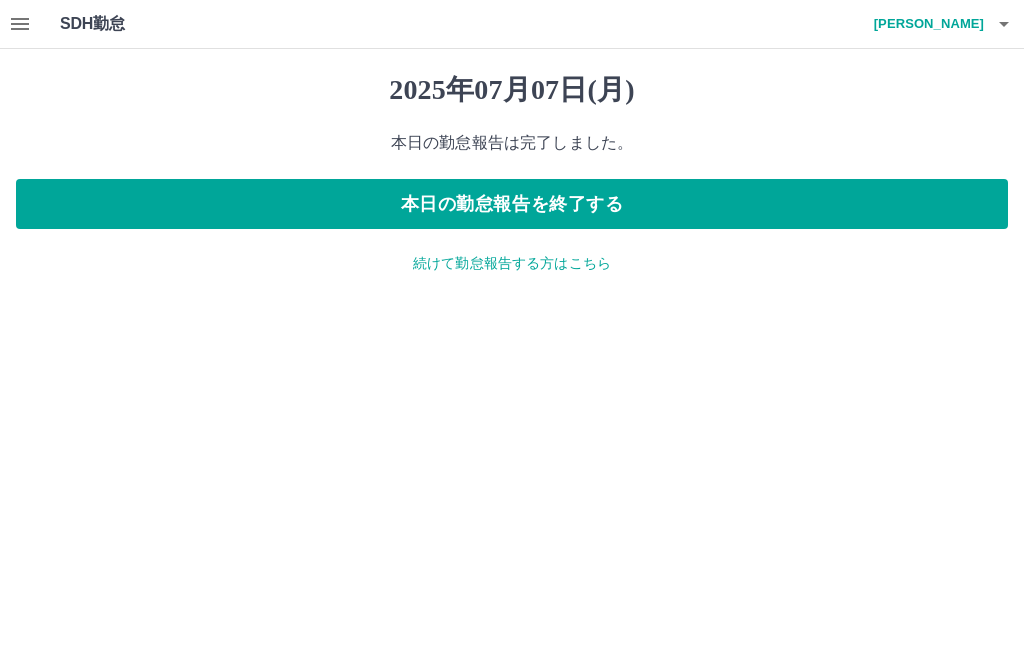 click on "続けて勤怠報告する方はこちら" at bounding box center (512, 263) 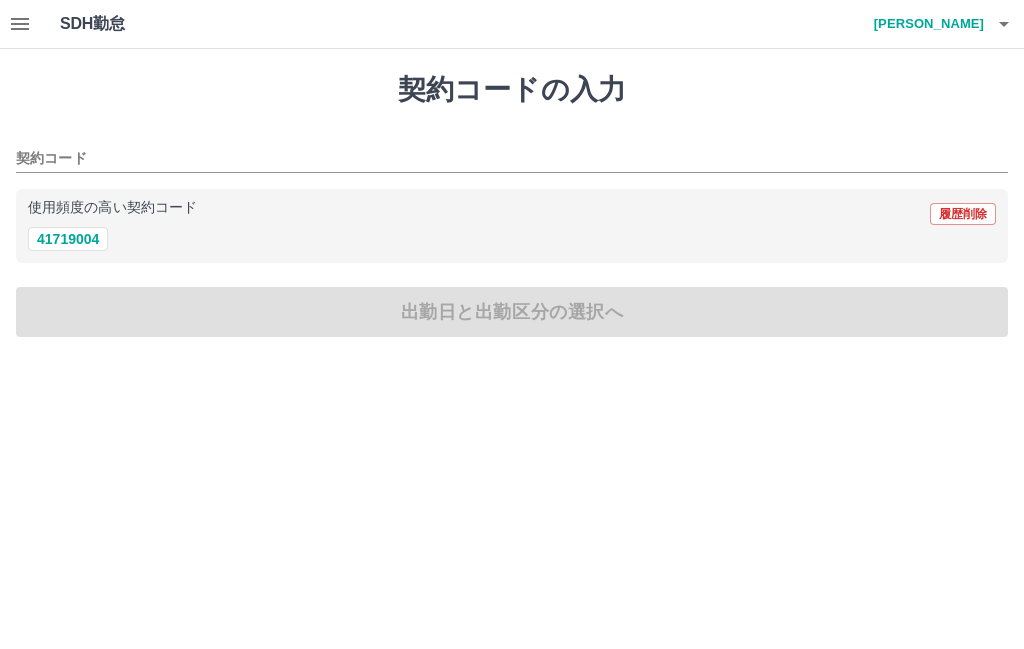 click on "41719004" at bounding box center (68, 239) 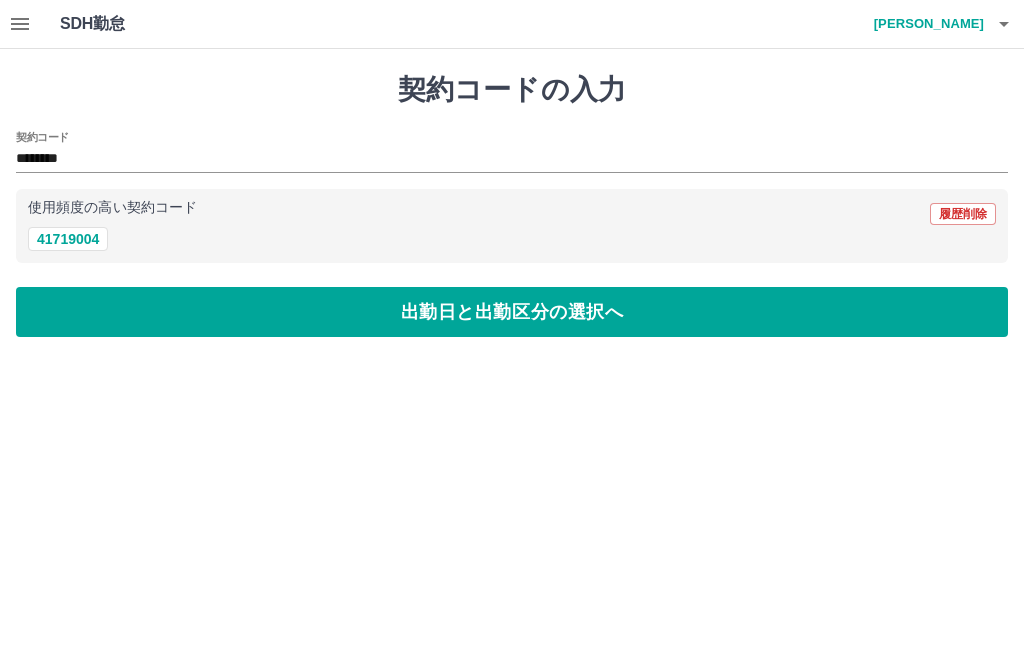 click on "出勤日と出勤区分の選択へ" at bounding box center (512, 312) 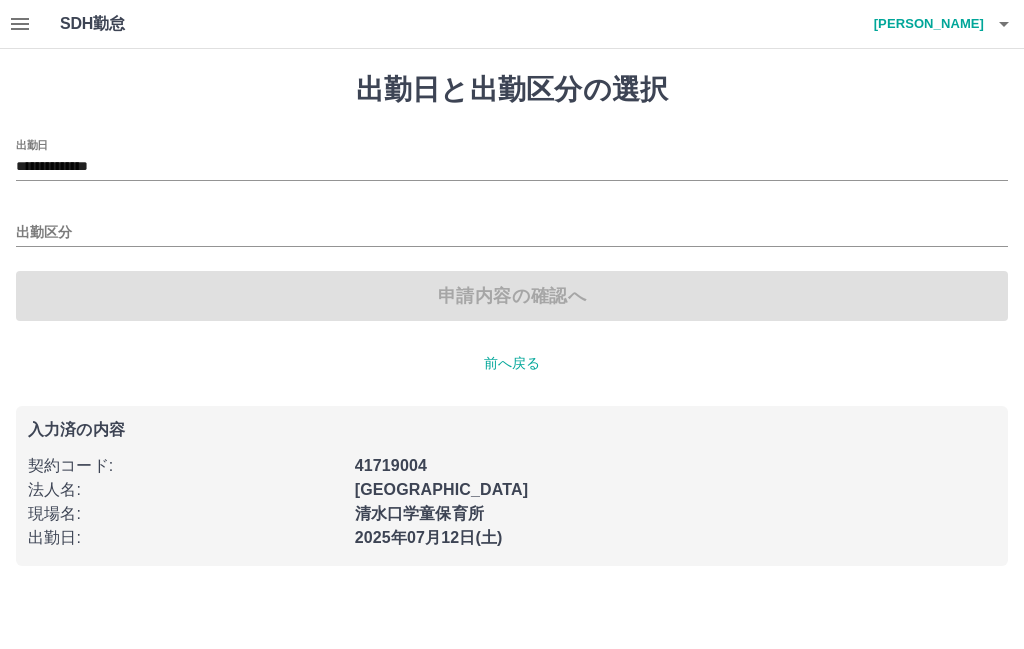 click on "出勤区分" at bounding box center [512, 233] 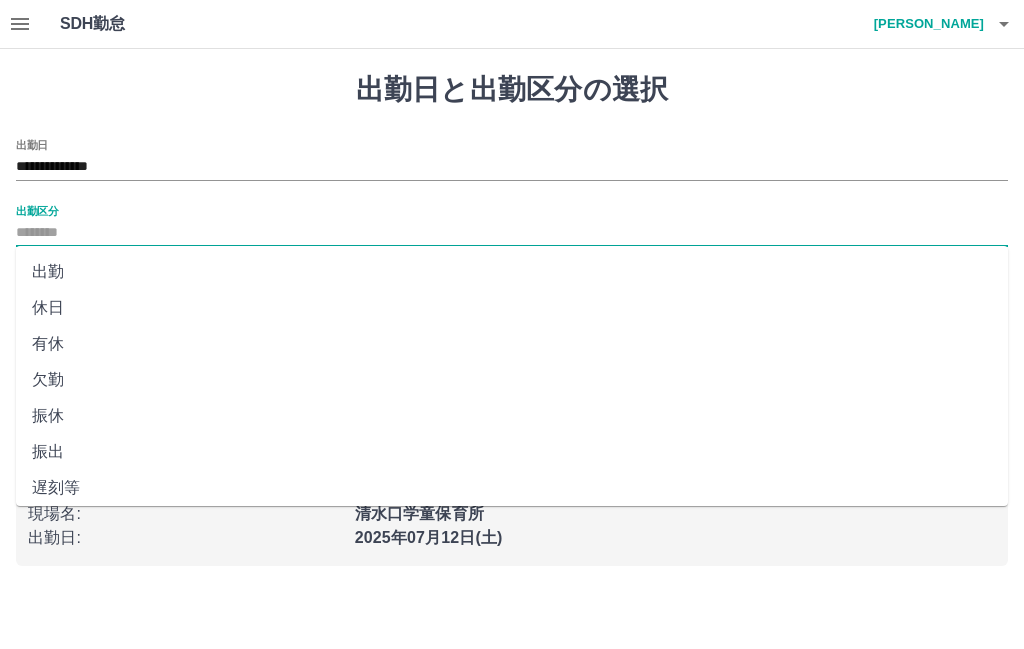 click on "**********" at bounding box center (512, 167) 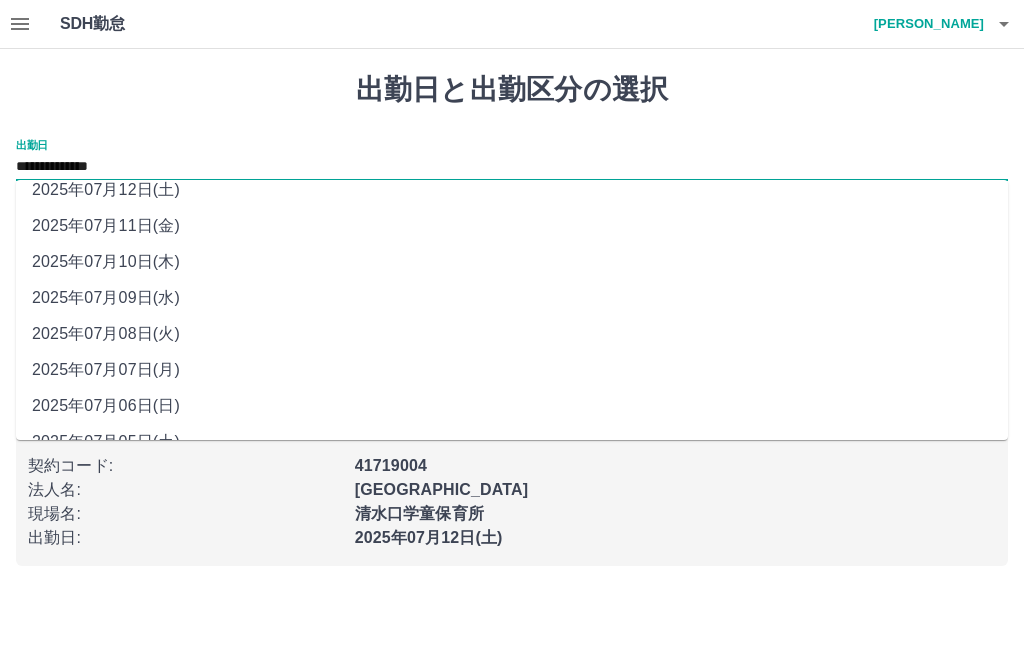 scroll, scrollTop: 51, scrollLeft: 0, axis: vertical 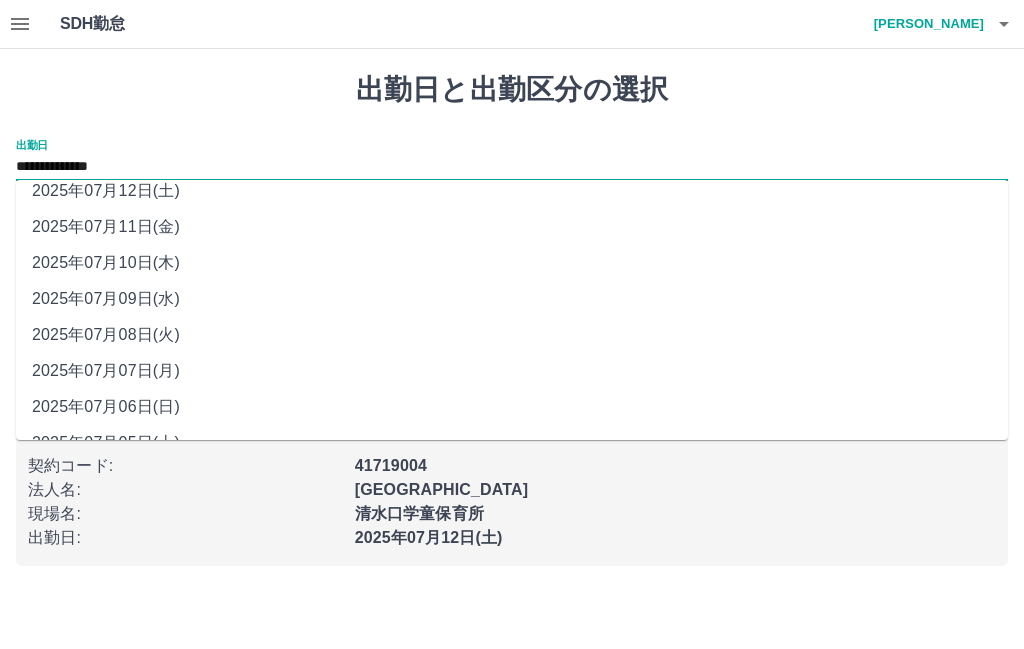 click on "2025年07月06日(日)" at bounding box center (512, 407) 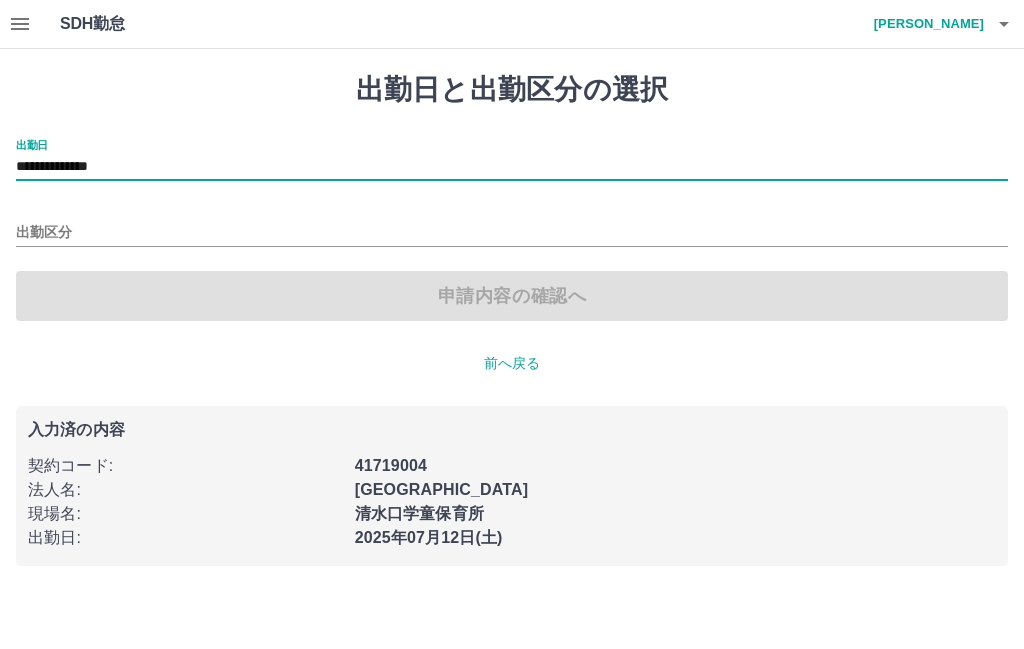 click on "出勤区分" at bounding box center [512, 233] 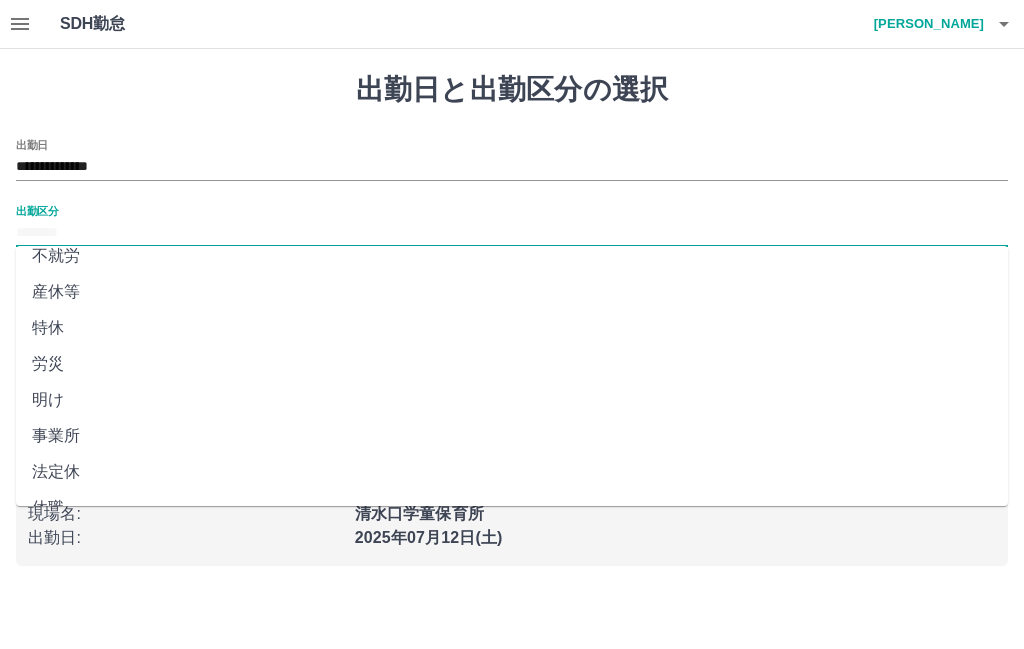 scroll, scrollTop: 375, scrollLeft: 0, axis: vertical 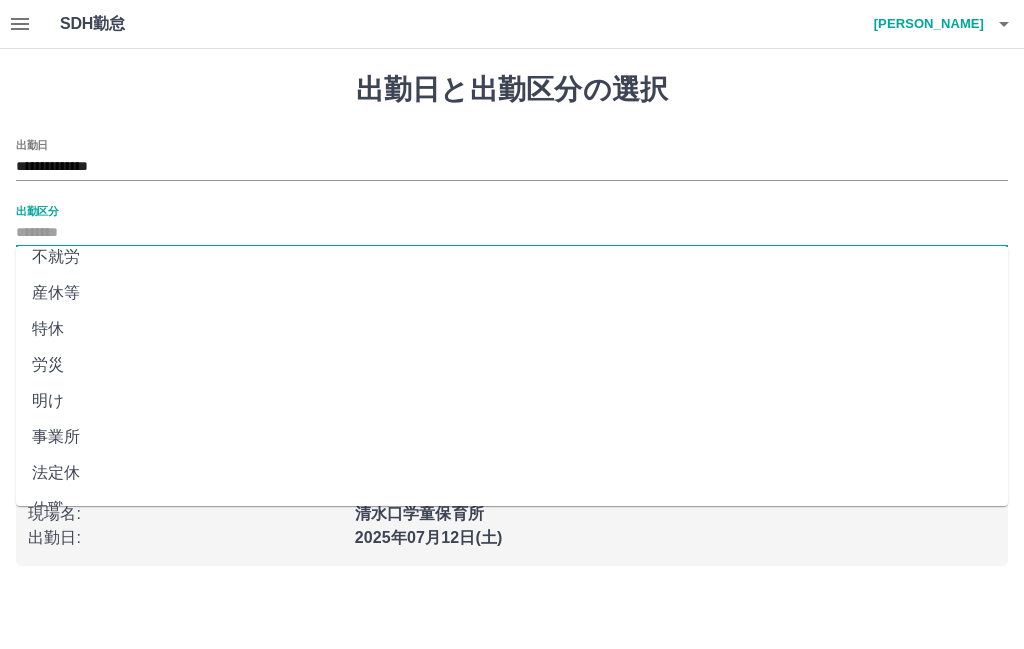 click on "法定休" at bounding box center (512, 473) 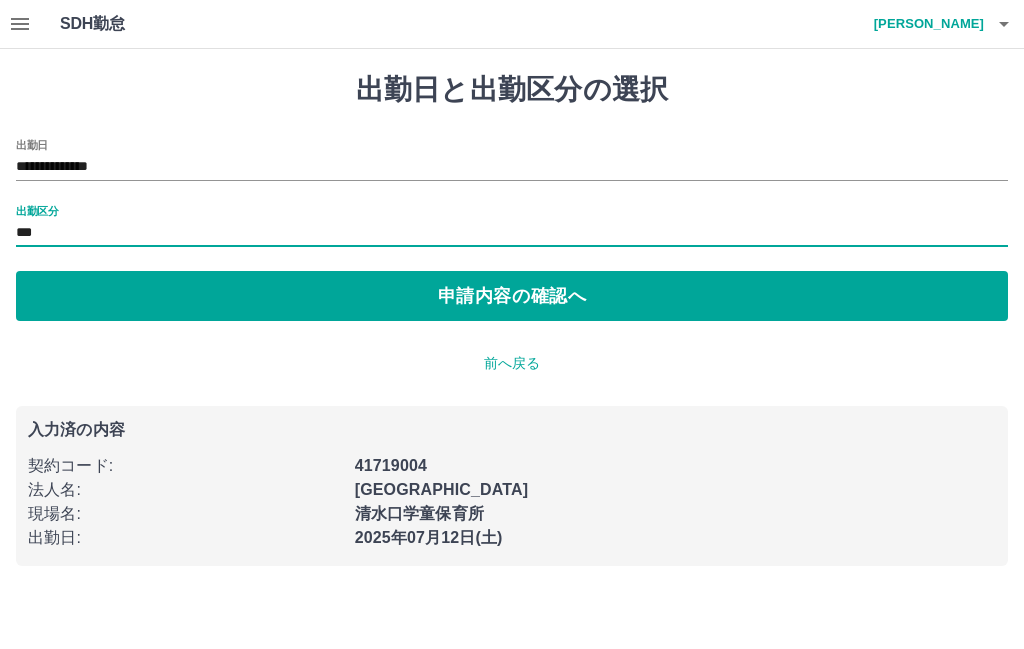 click on "申請内容の確認へ" at bounding box center [512, 296] 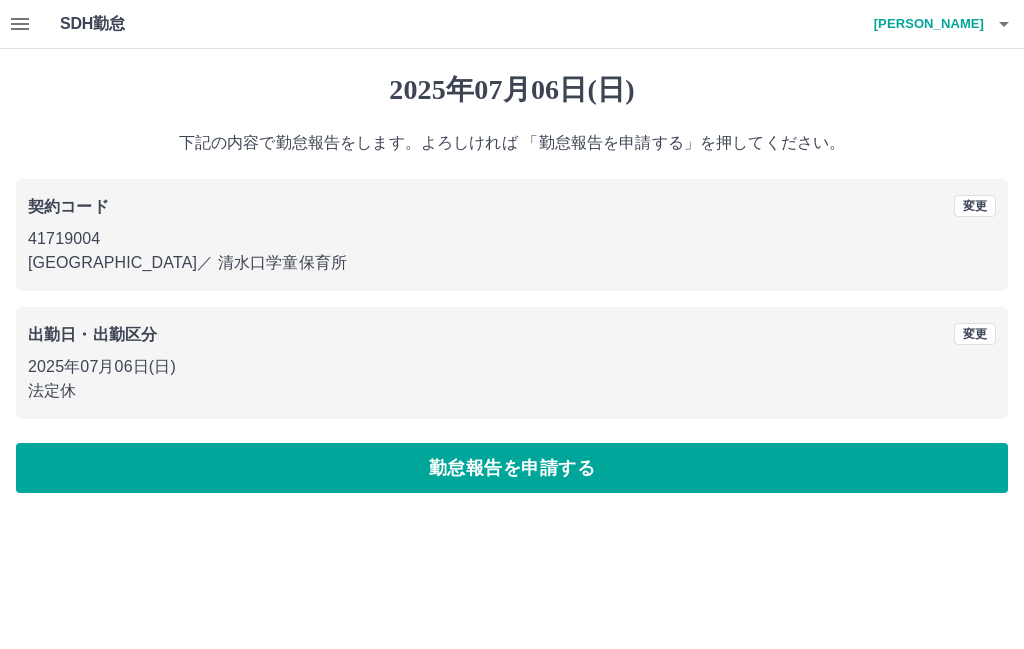 click on "勤怠報告を申請する" at bounding box center [512, 468] 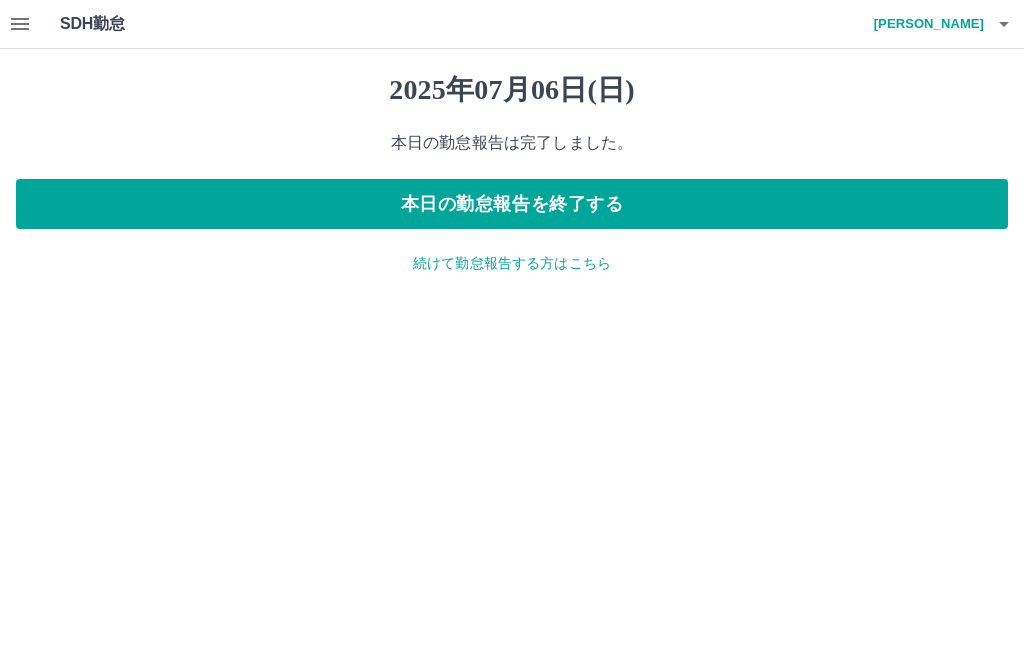 click on "続けて勤怠報告する方はこちら" at bounding box center [512, 263] 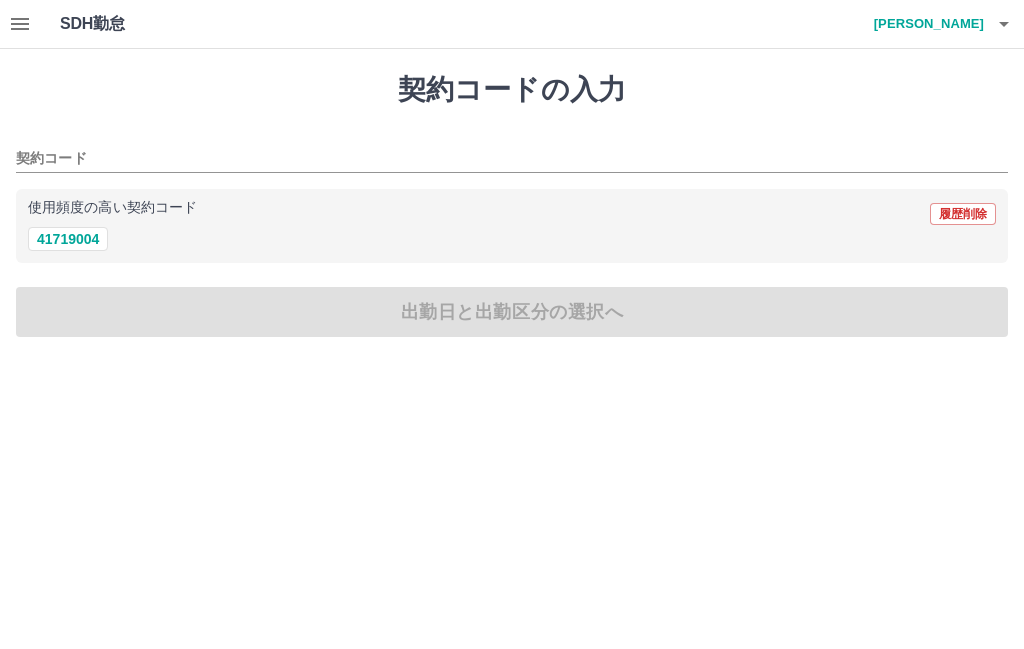 click on "41719004" at bounding box center [68, 239] 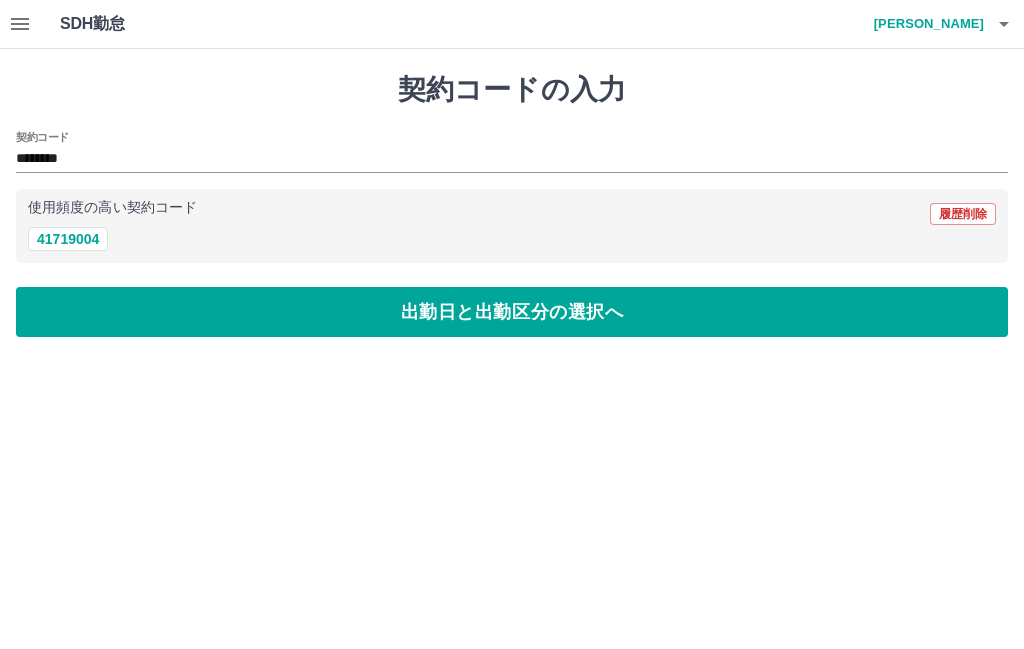 click on "出勤日と出勤区分の選択へ" at bounding box center (512, 312) 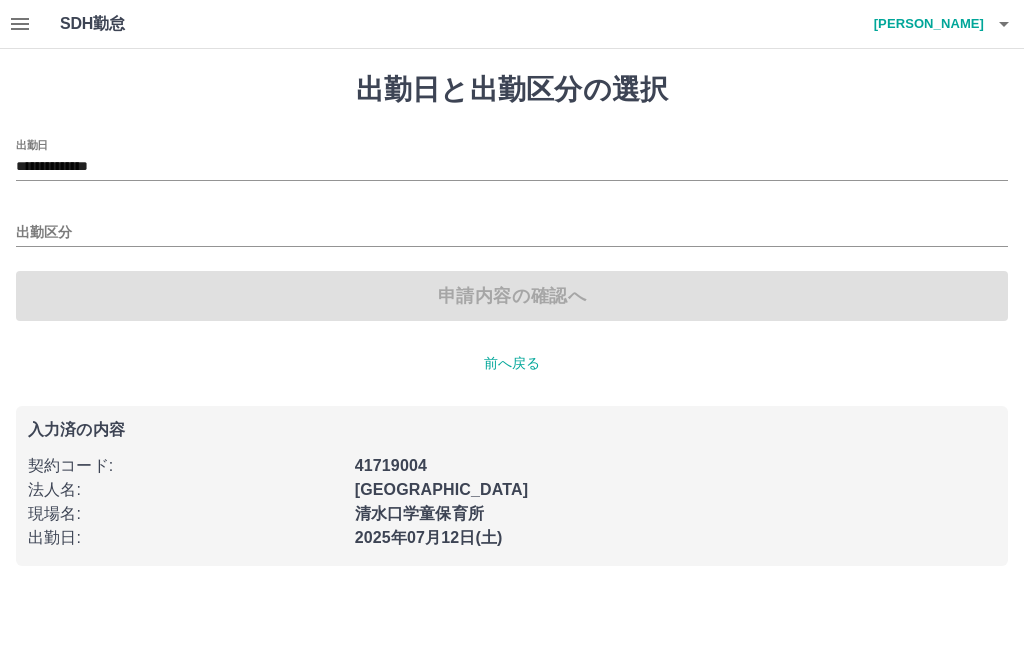 click on "**********" at bounding box center (512, 167) 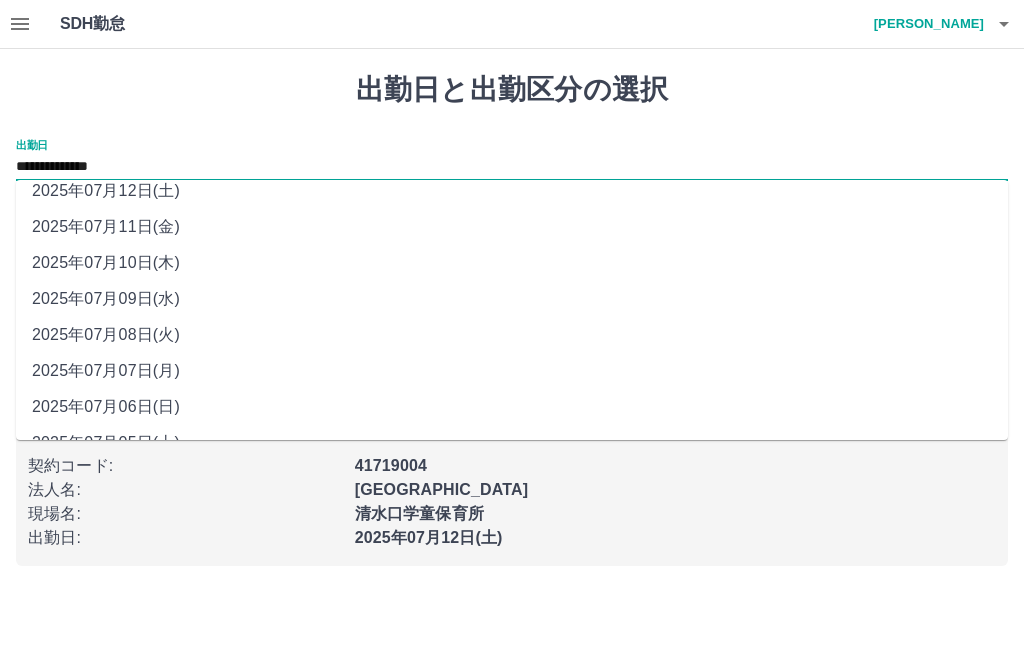 scroll, scrollTop: 51, scrollLeft: 0, axis: vertical 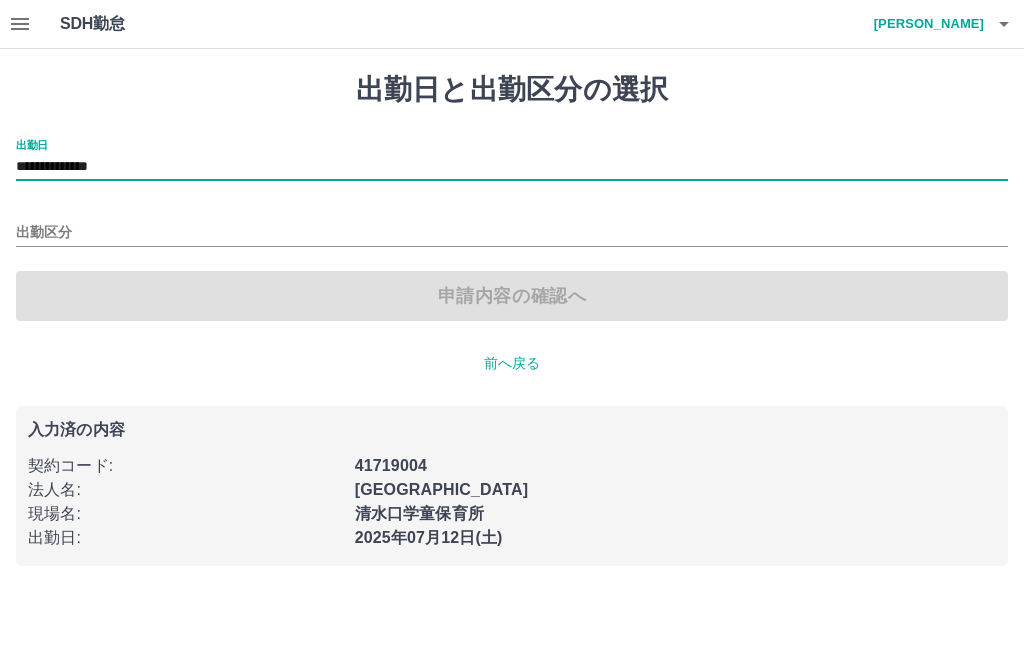 click on "出勤区分" at bounding box center (512, 233) 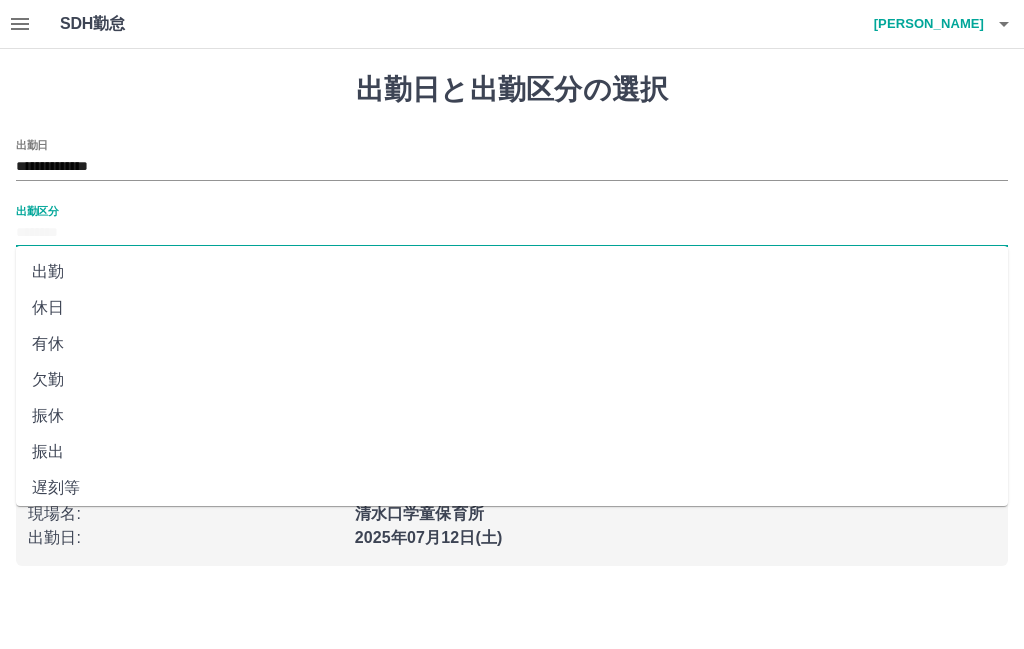 click on "休日" at bounding box center [512, 308] 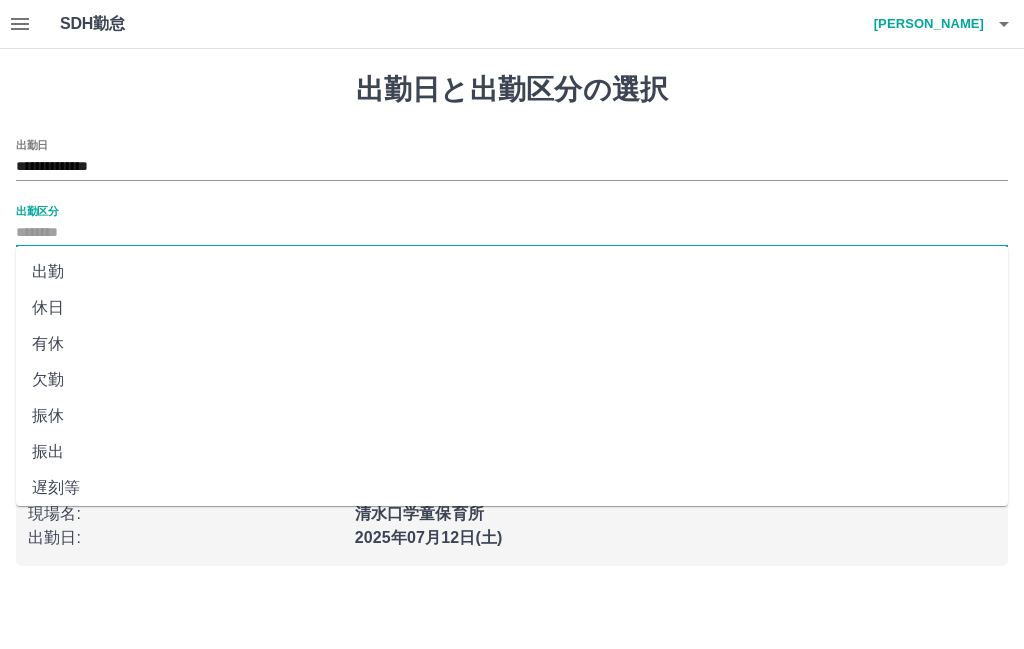 type on "**" 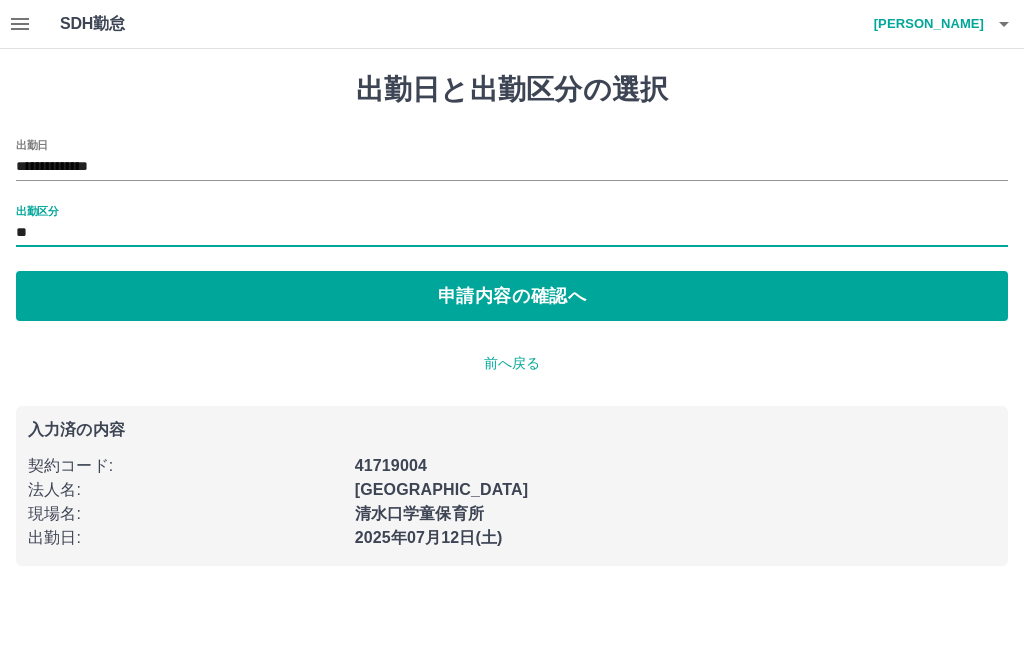 click on "申請内容の確認へ" at bounding box center (512, 296) 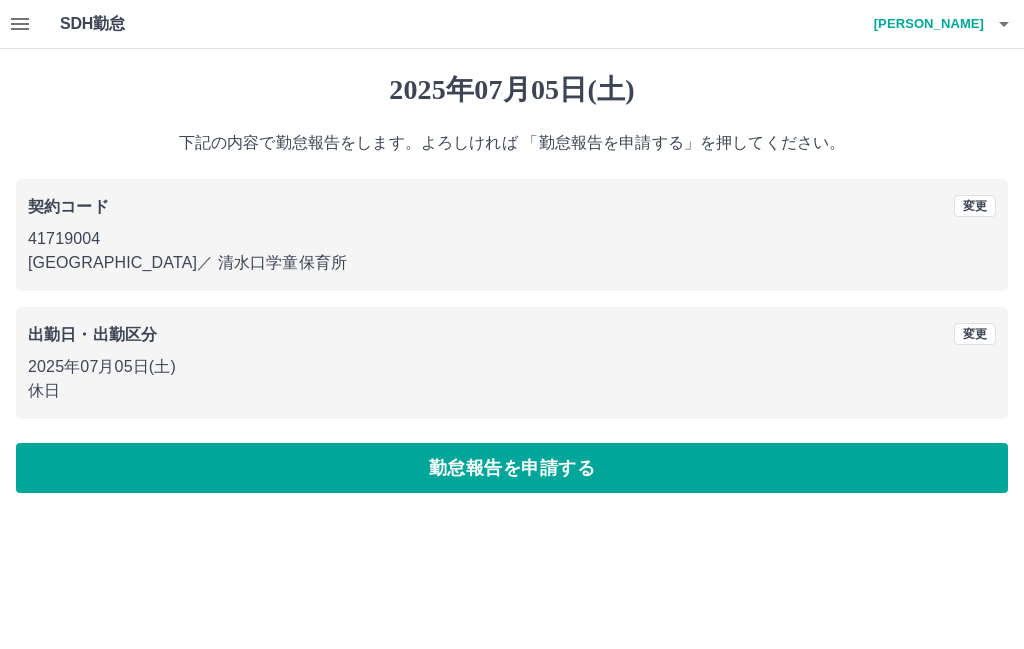click on "勤怠報告を申請する" at bounding box center (512, 468) 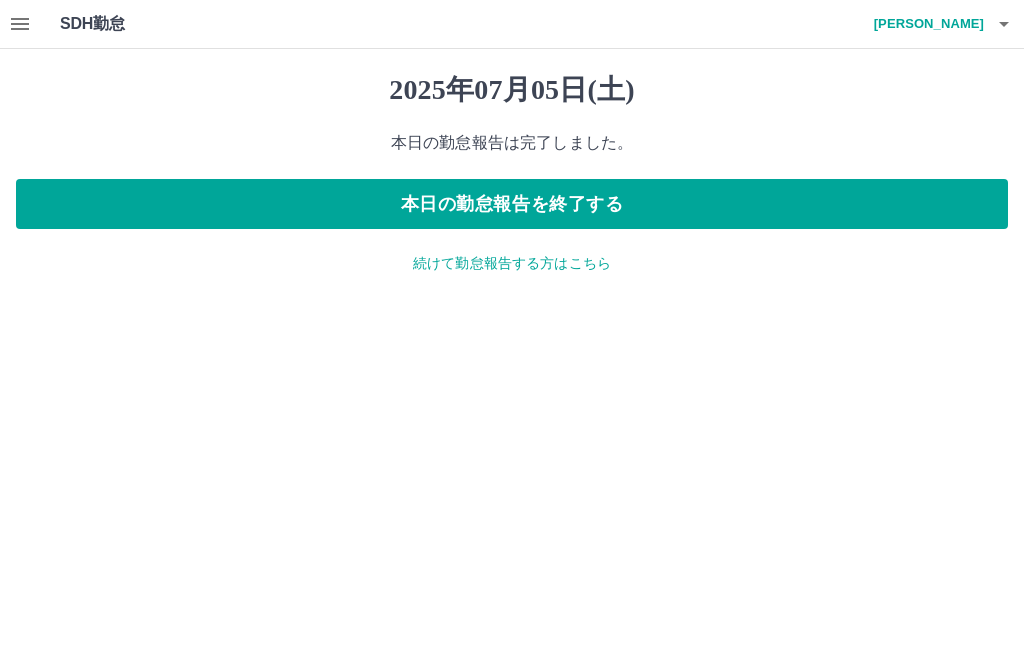 click at bounding box center [1004, 24] 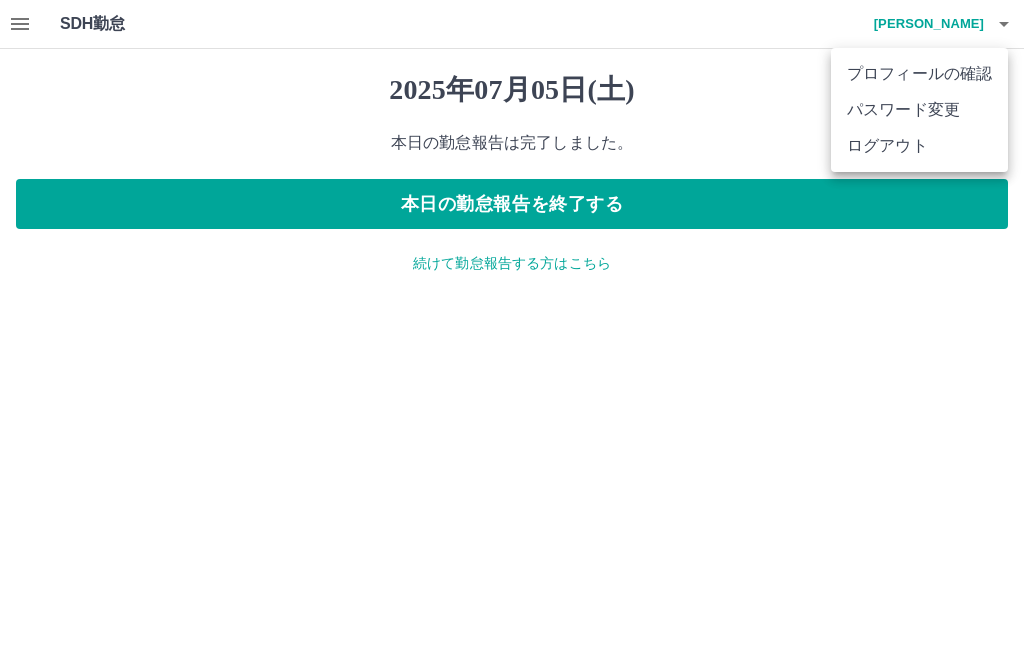 click on "ログアウト" at bounding box center [919, 146] 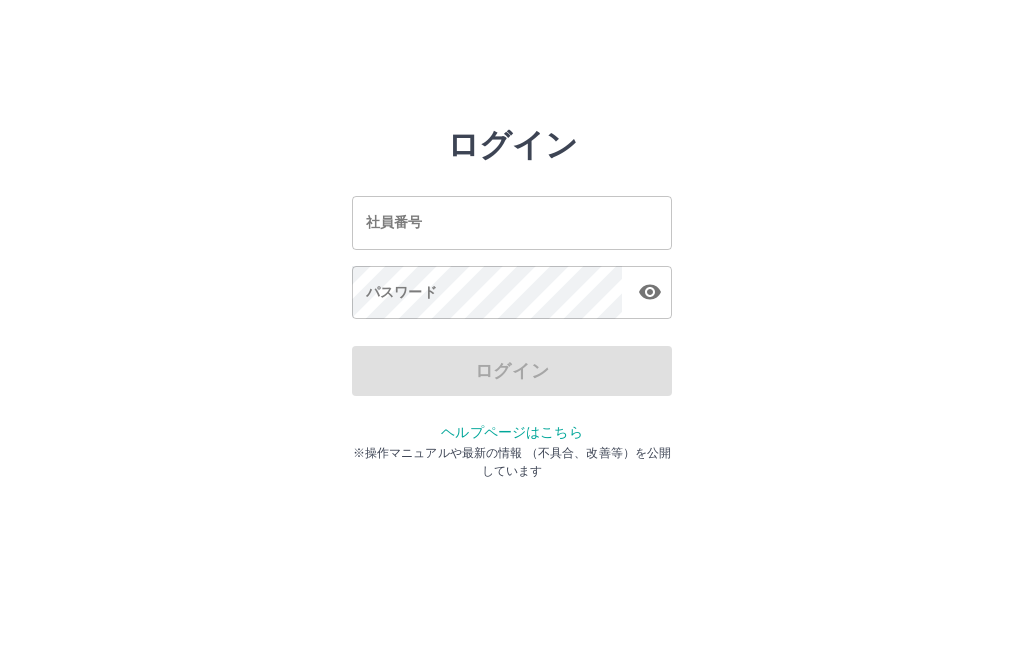 scroll, scrollTop: 0, scrollLeft: 0, axis: both 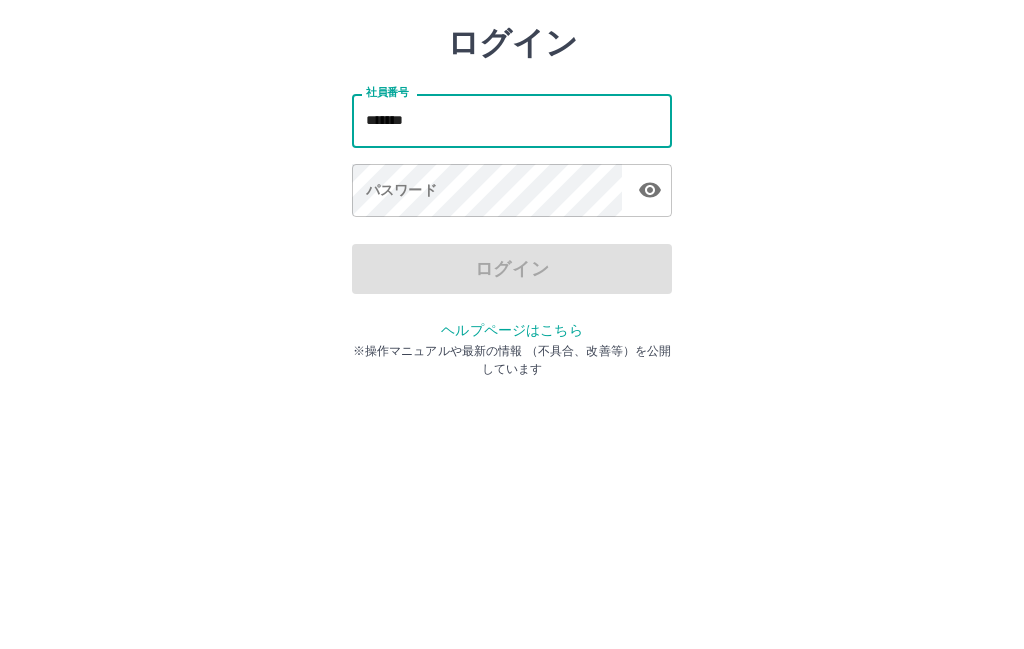 type on "*******" 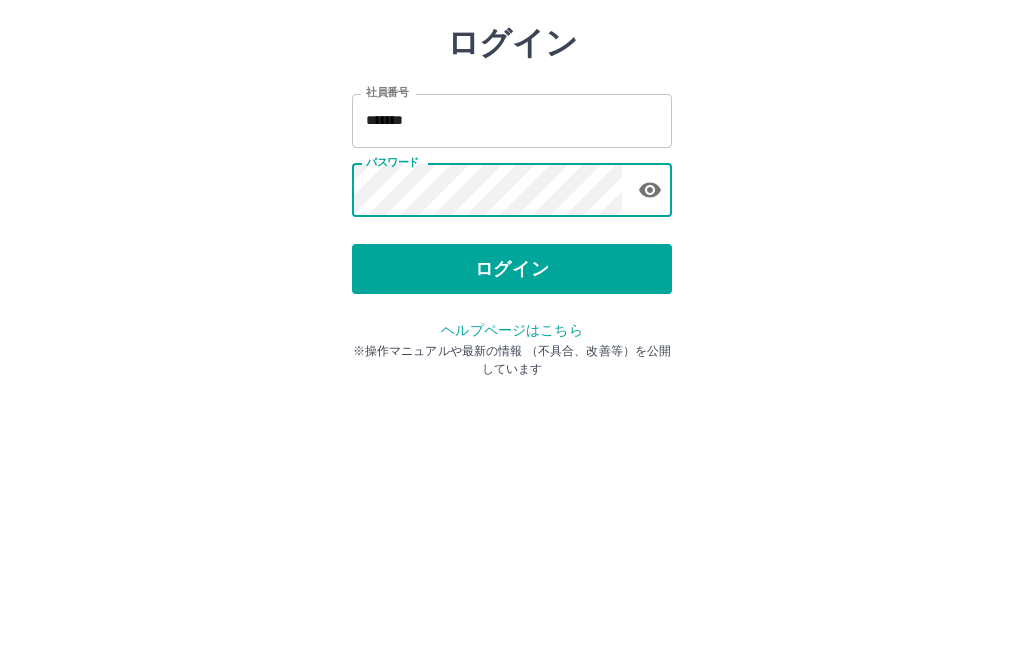 click on "ログイン" at bounding box center (512, 371) 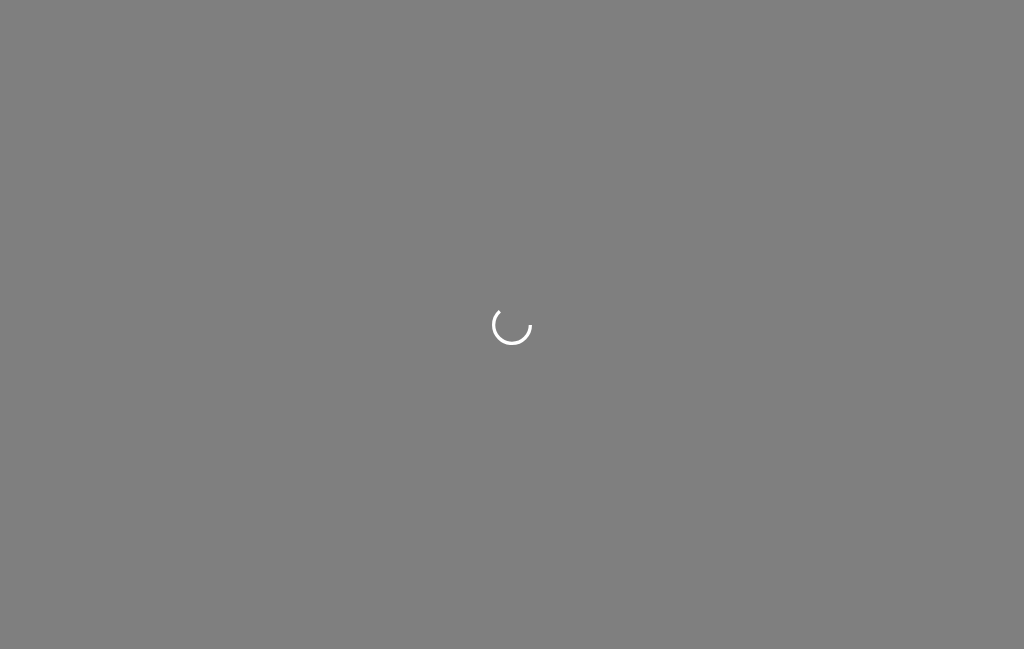 scroll, scrollTop: 0, scrollLeft: 0, axis: both 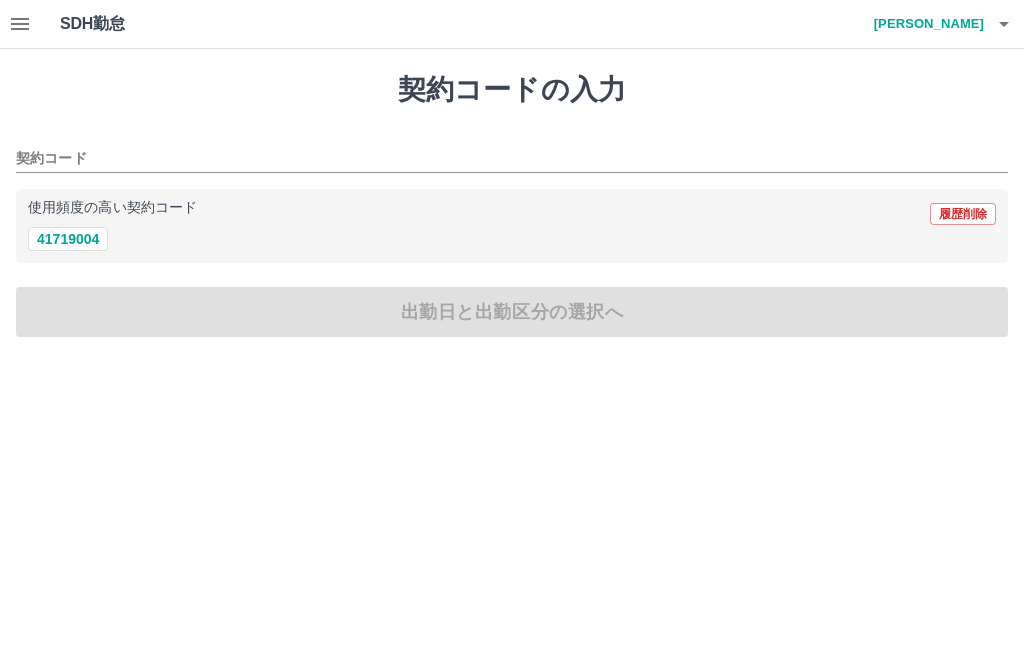 click on "41719004" at bounding box center (68, 239) 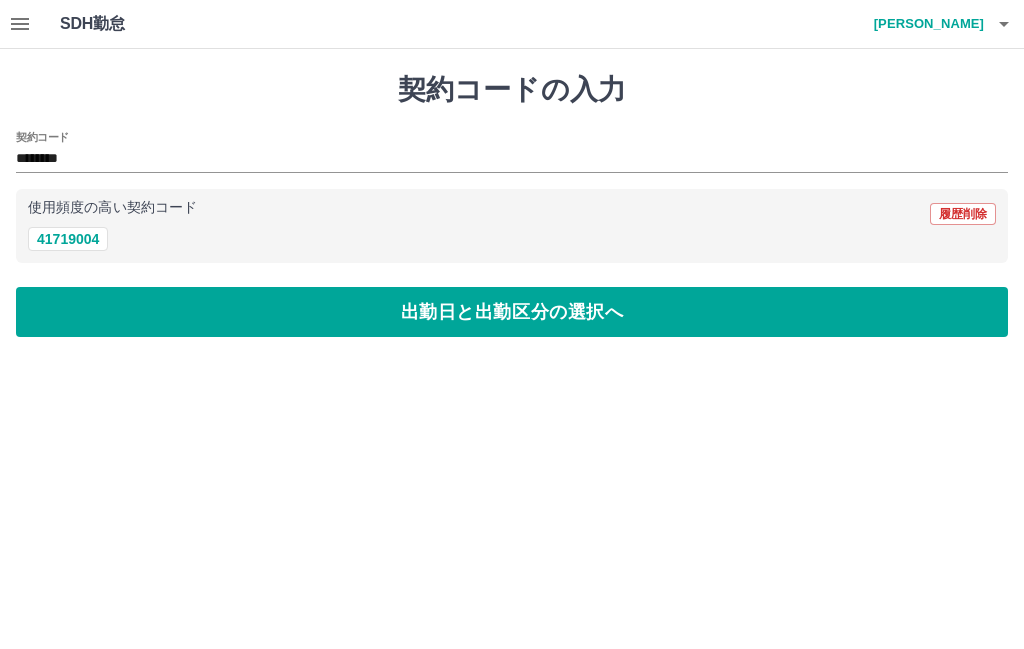 click on "出勤日と出勤区分の選択へ" at bounding box center (512, 312) 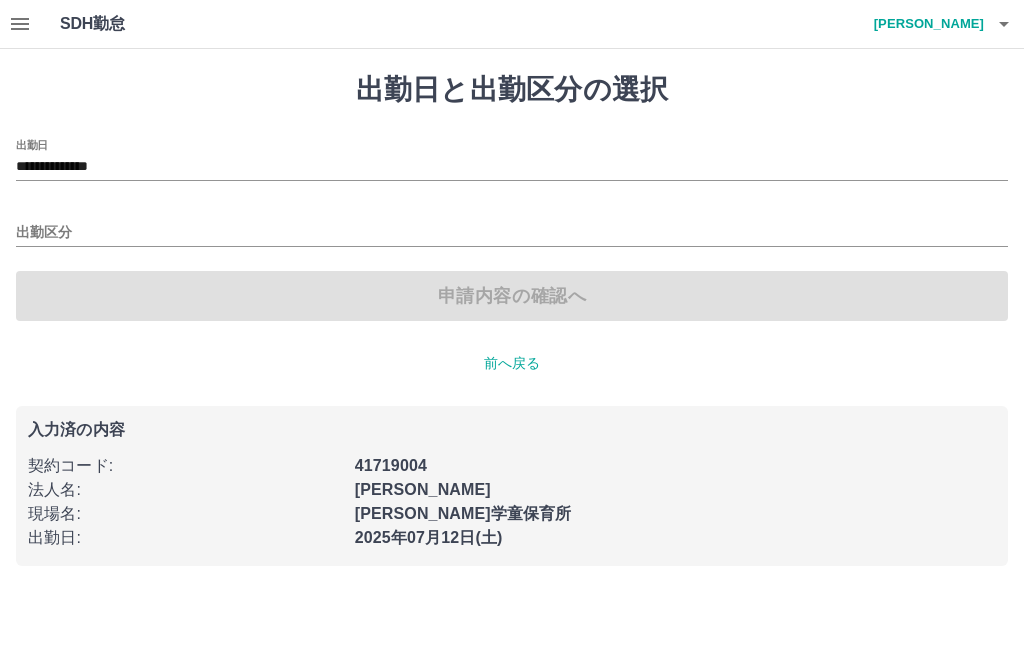 click on "出勤区分" at bounding box center (512, 233) 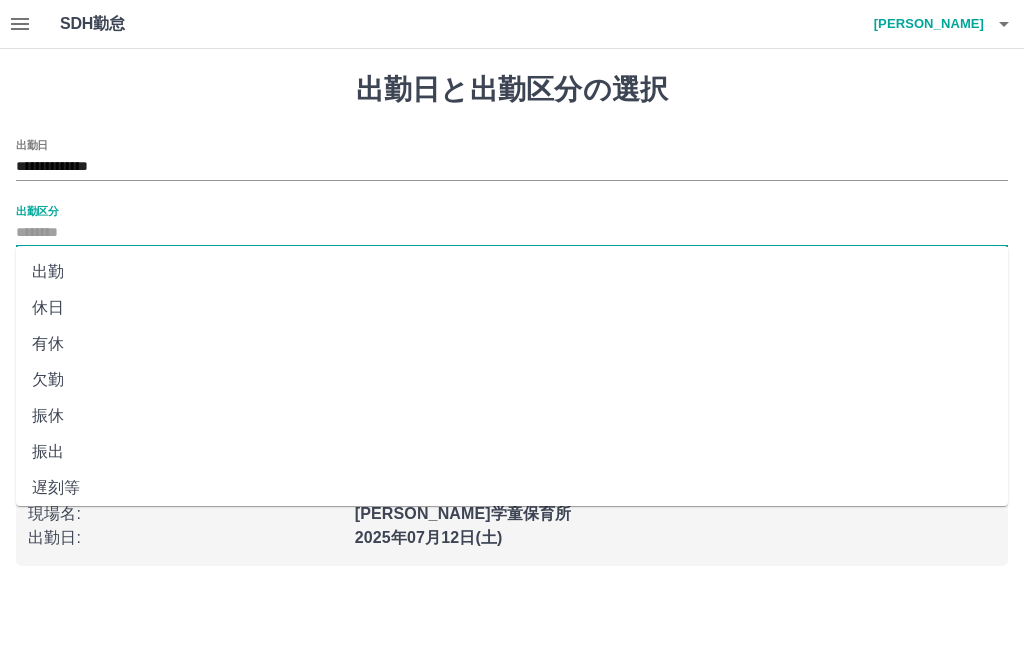 click on "出勤" at bounding box center [512, 272] 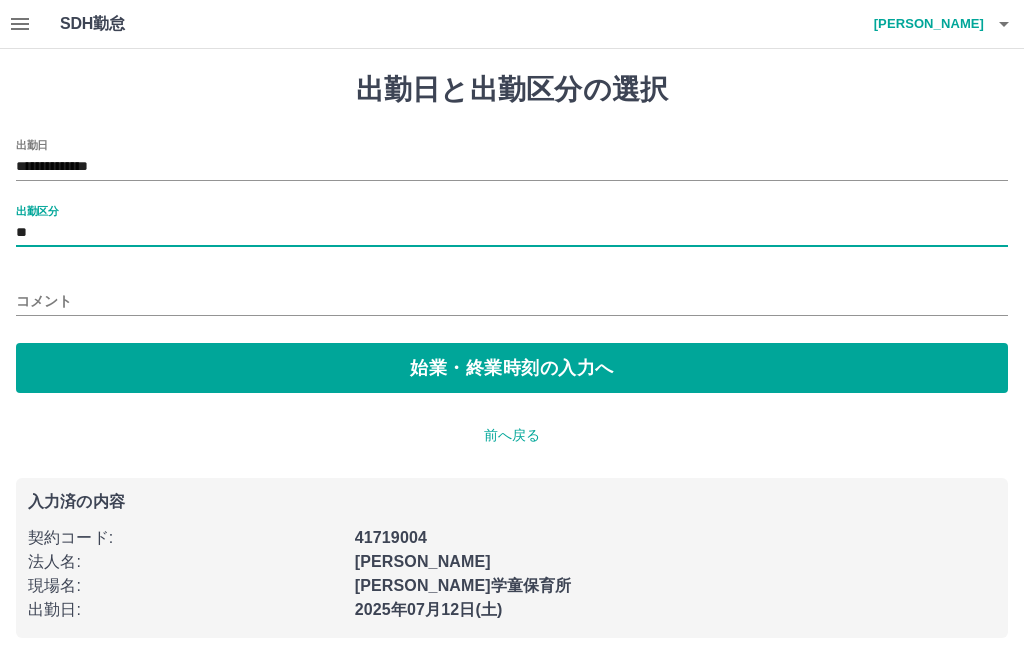 type on "**" 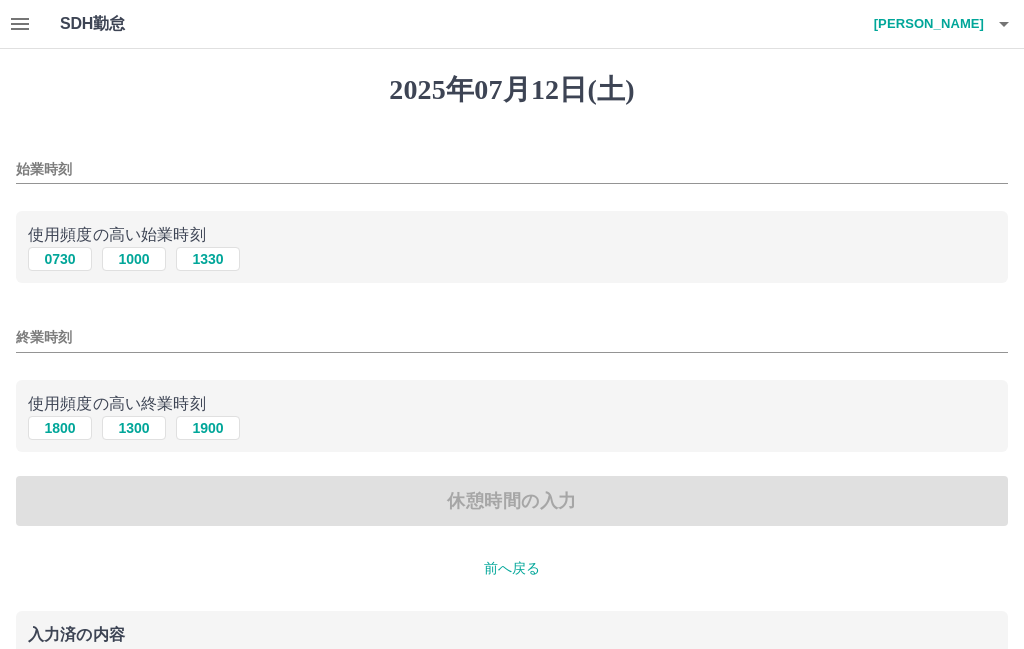 click on "始業時刻" at bounding box center [512, 169] 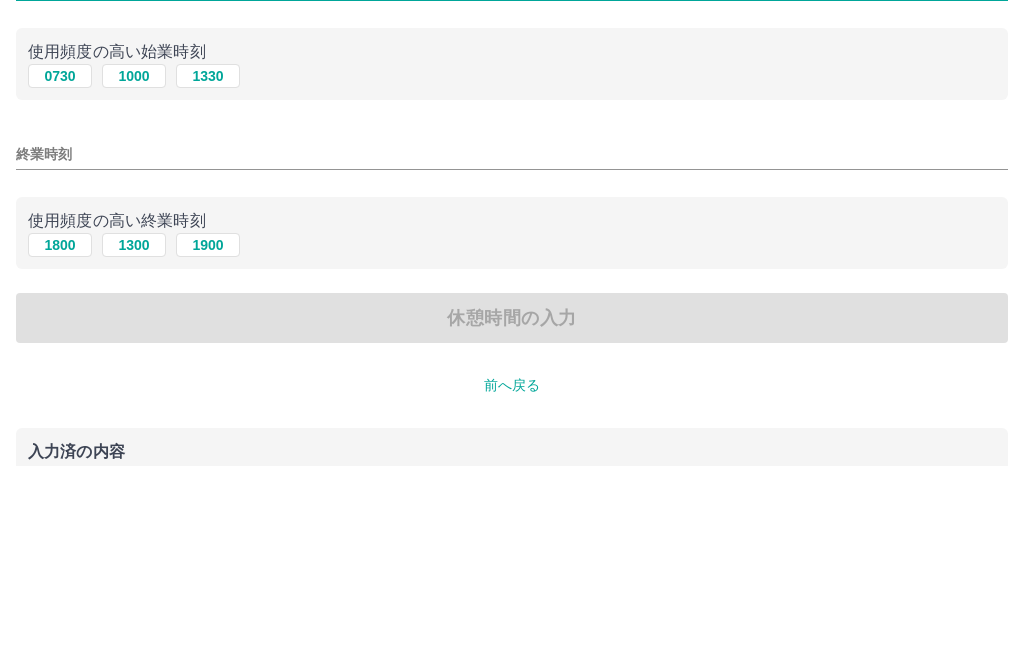 type on "****" 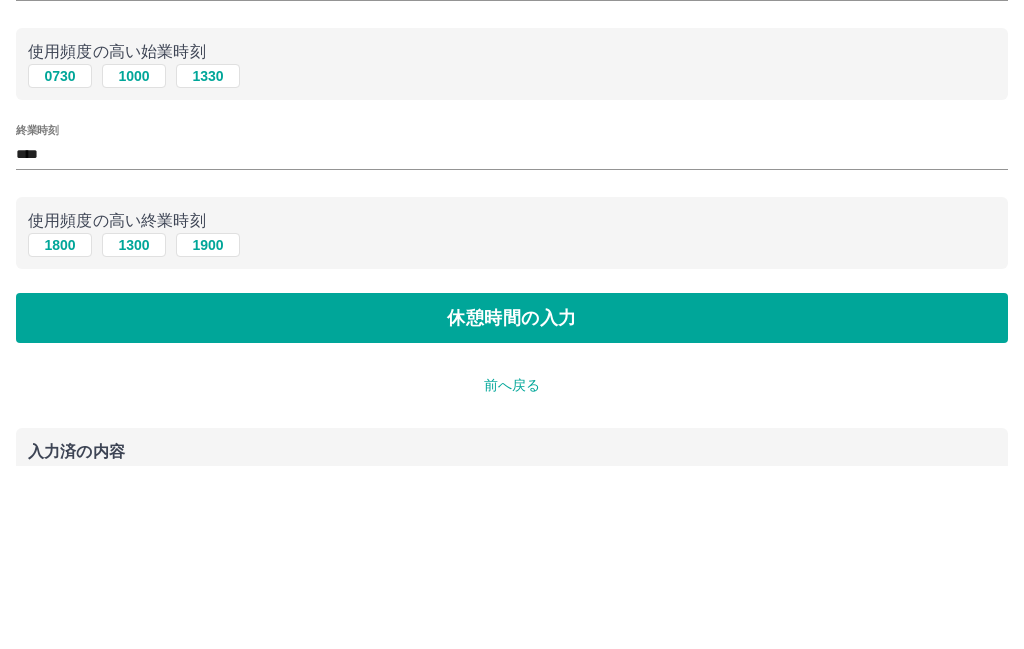 scroll, scrollTop: 98, scrollLeft: 0, axis: vertical 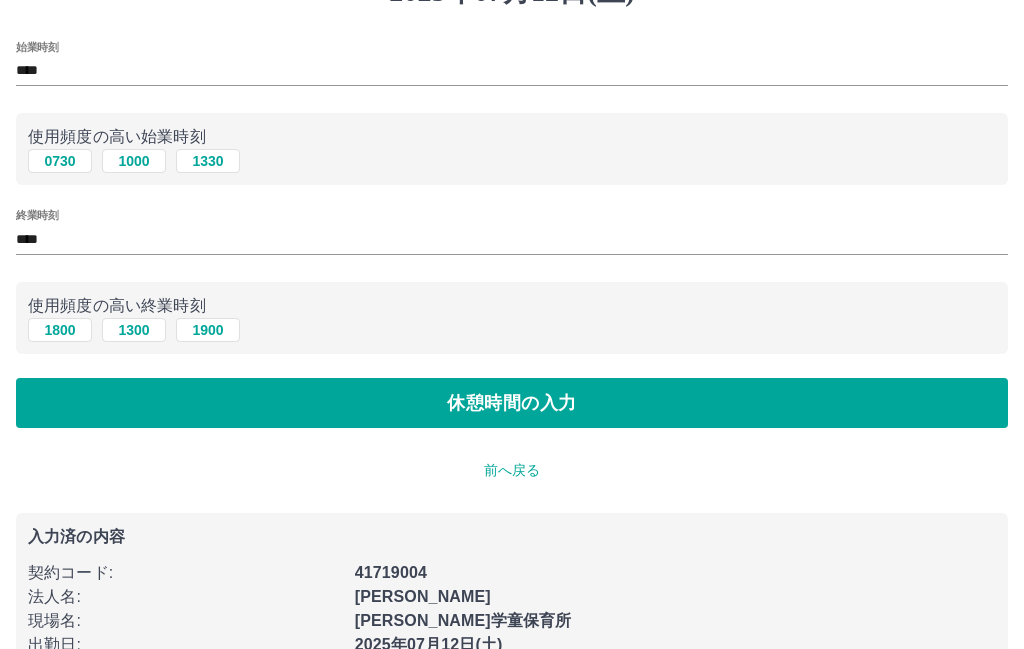 click on "休憩時間の入力" at bounding box center [512, 403] 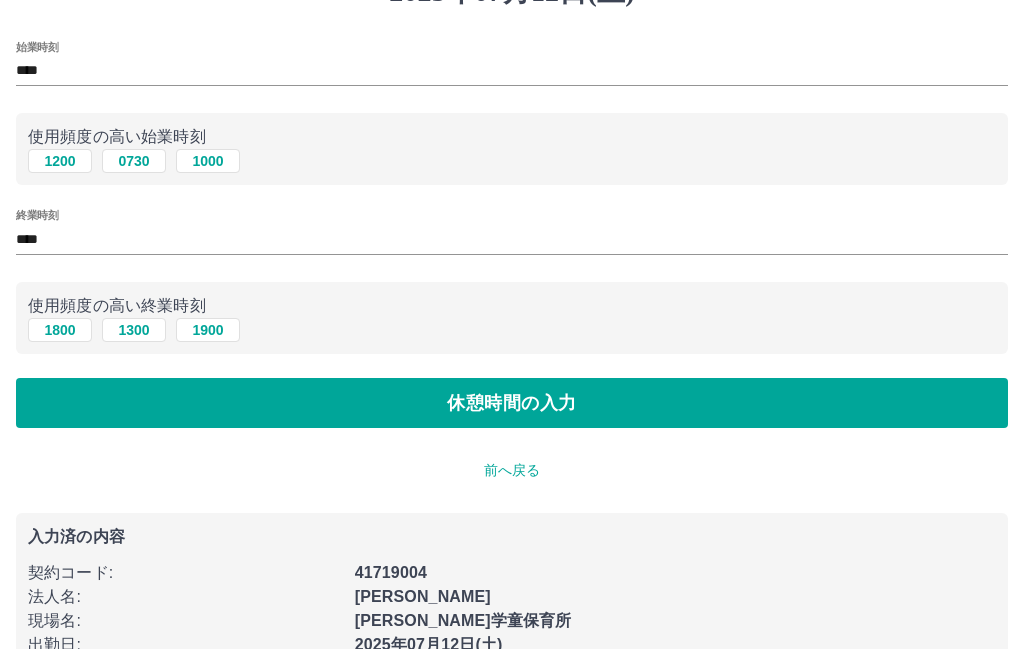 scroll, scrollTop: 0, scrollLeft: 0, axis: both 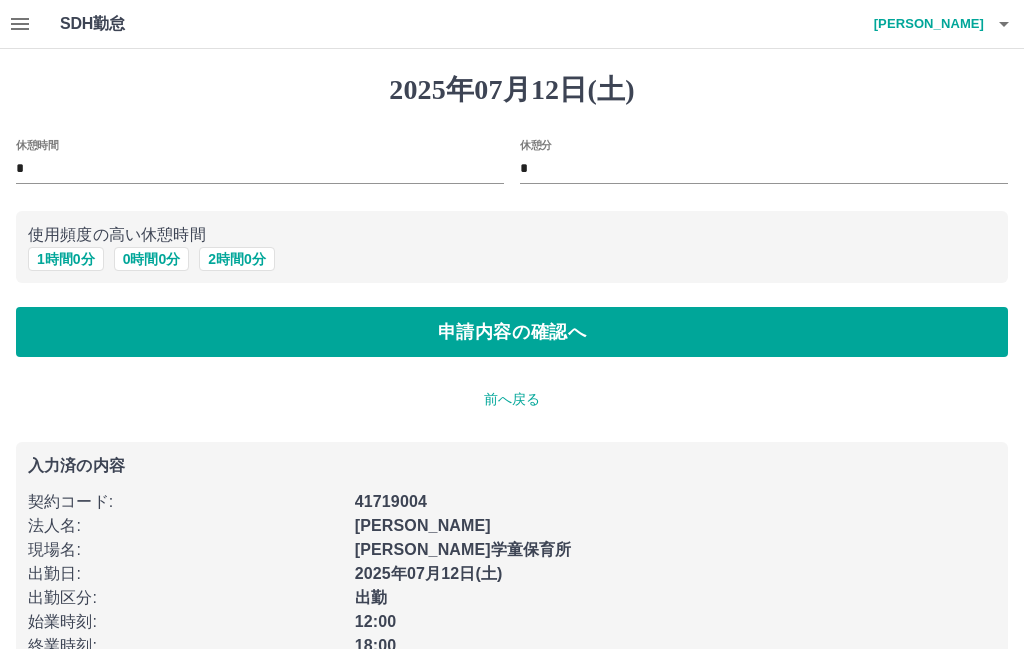 click on "申請内容の確認へ" at bounding box center [512, 332] 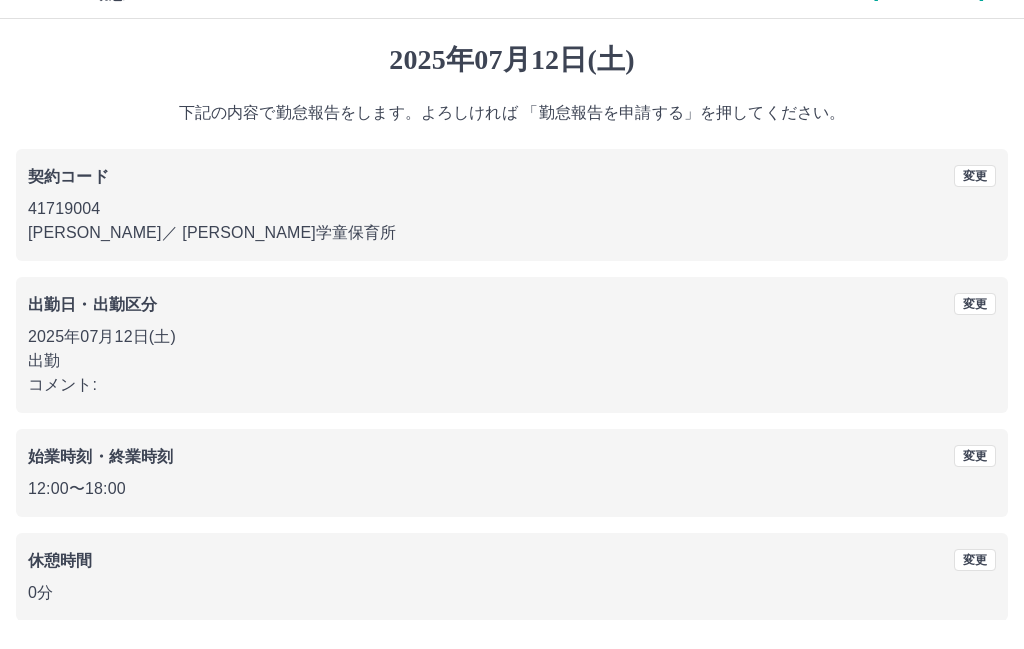 scroll, scrollTop: 25, scrollLeft: 0, axis: vertical 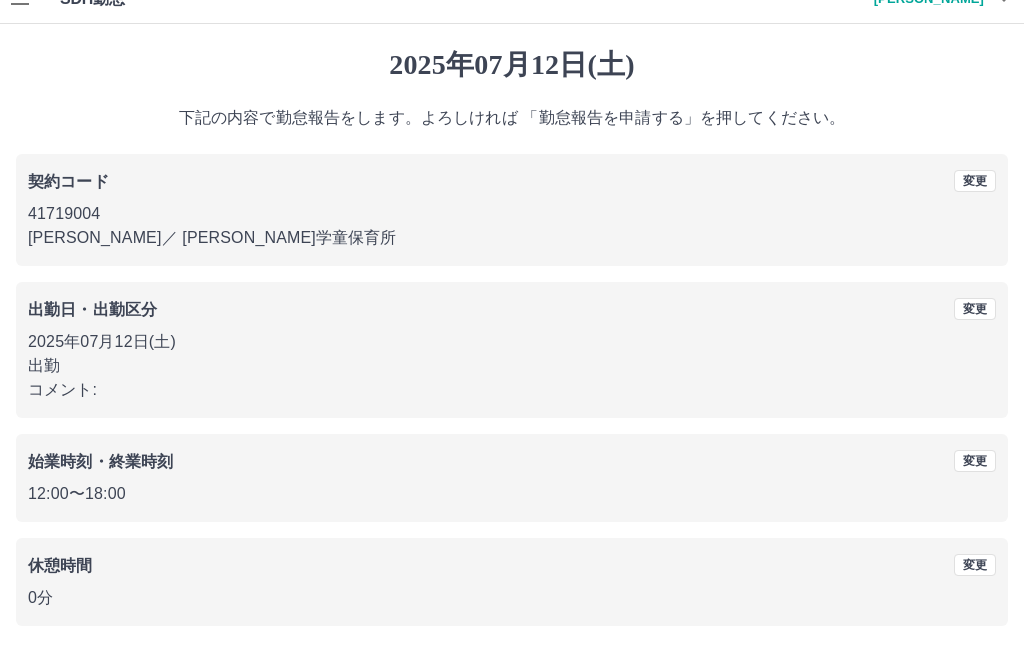 click on "勤怠報告を申請する" at bounding box center [512, 675] 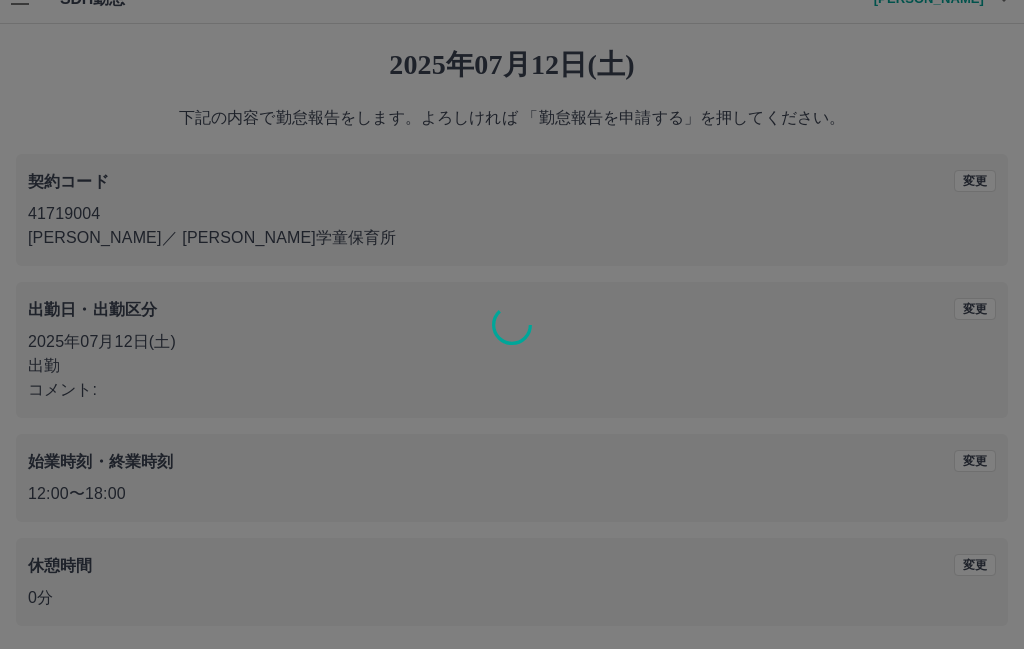 scroll, scrollTop: 0, scrollLeft: 0, axis: both 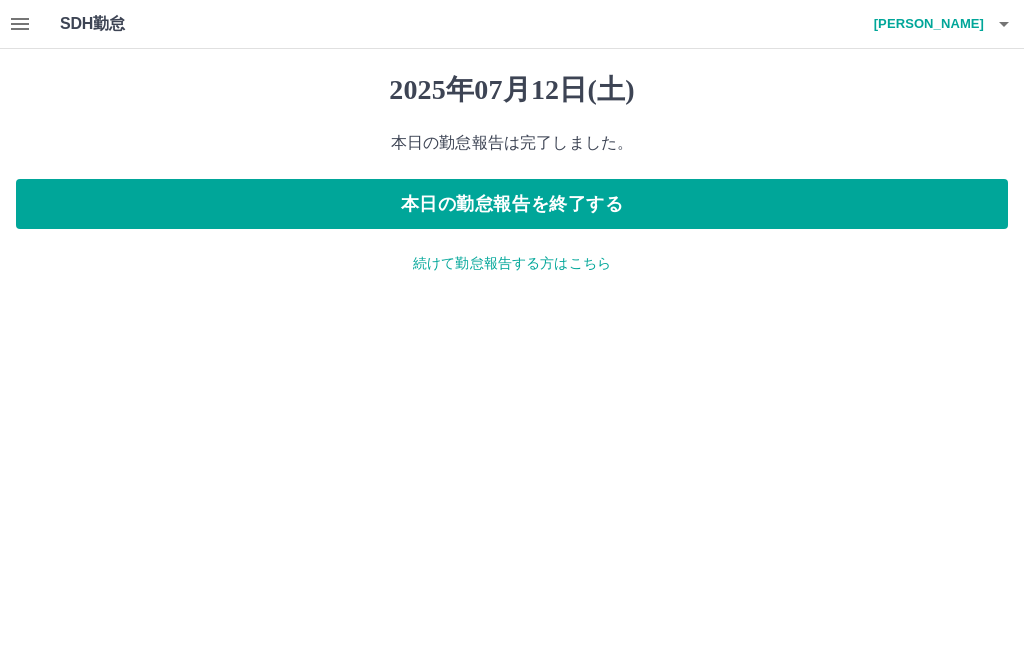 click on "2025年07月12日(土) 本日の勤怠報告は完了しました。 本日の勤怠報告を終了する 続けて勤怠報告する方はこちら" at bounding box center (512, 173) 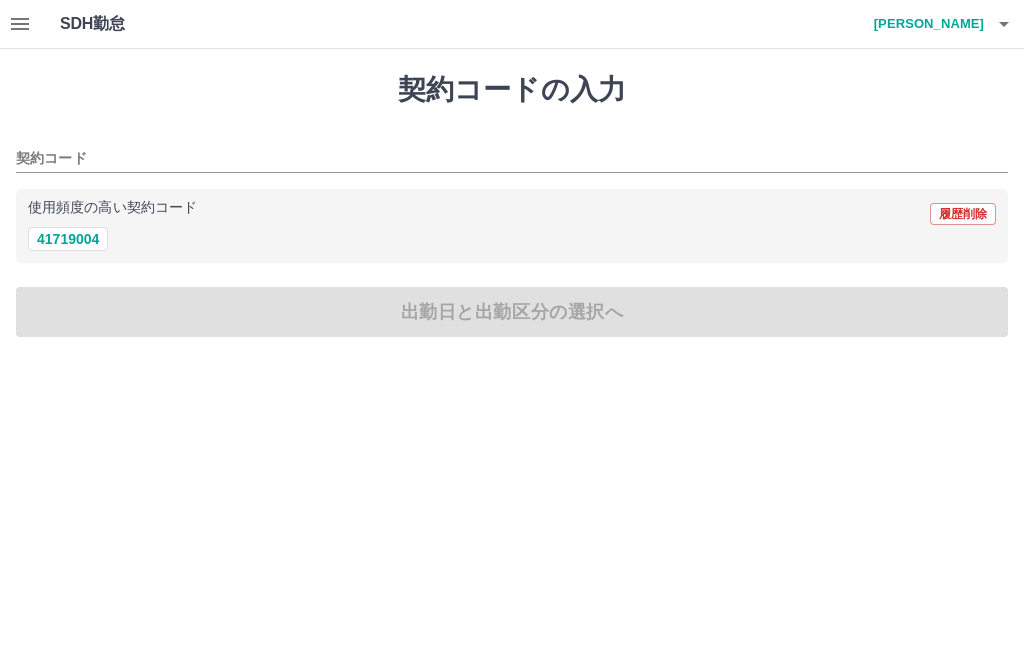 click on "41719004" at bounding box center [68, 239] 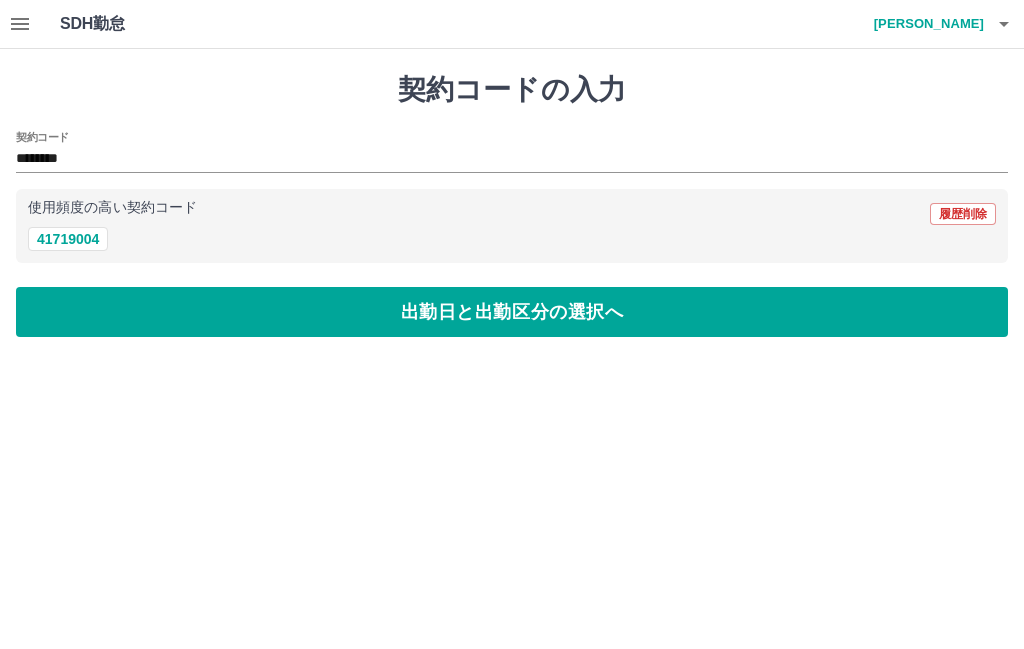click on "出勤日と出勤区分の選択へ" at bounding box center (512, 312) 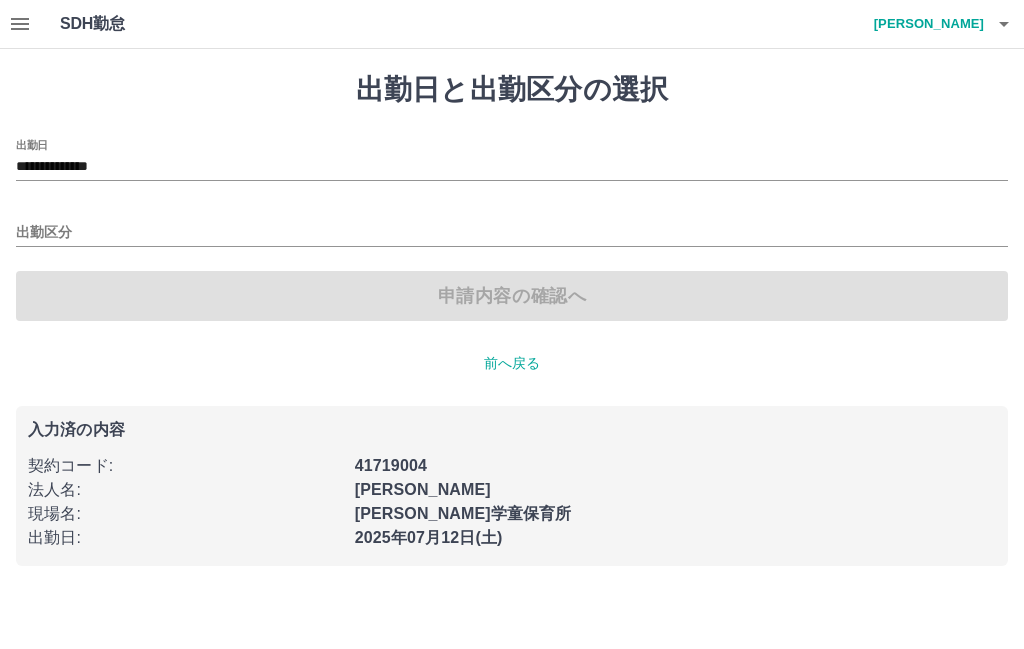 click on "**********" at bounding box center (512, 167) 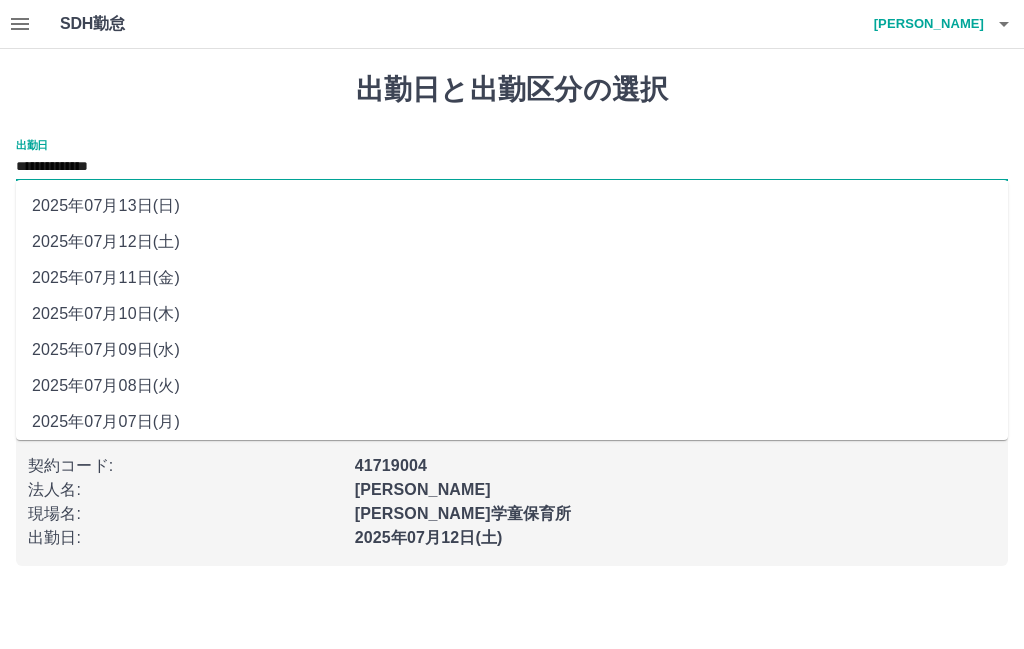 click on "2025年07月13日(日)" at bounding box center [512, 206] 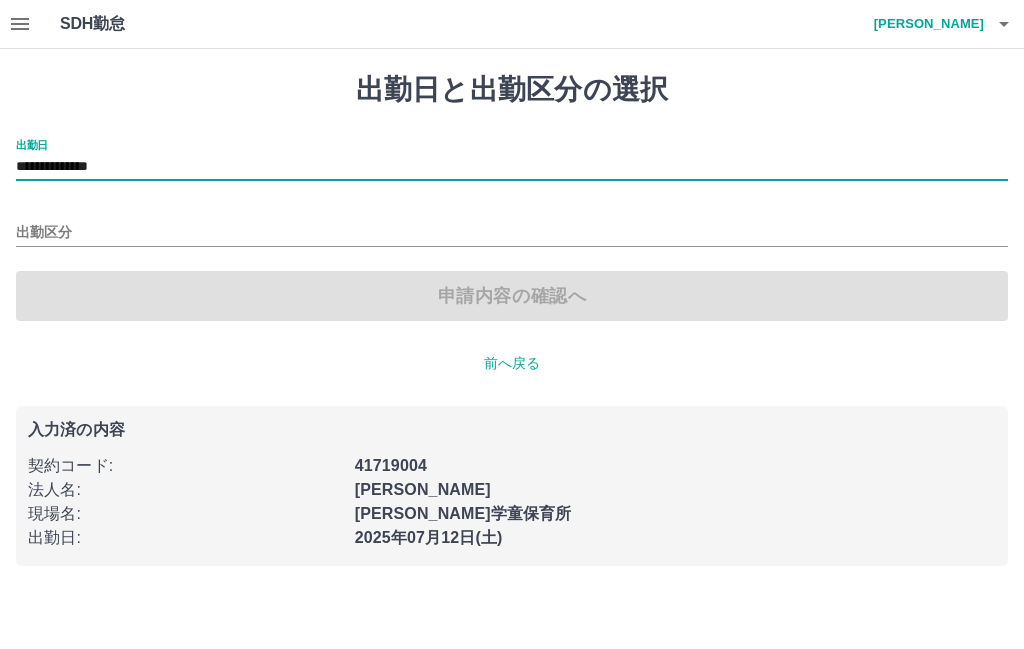 click on "出勤区分" at bounding box center [512, 233] 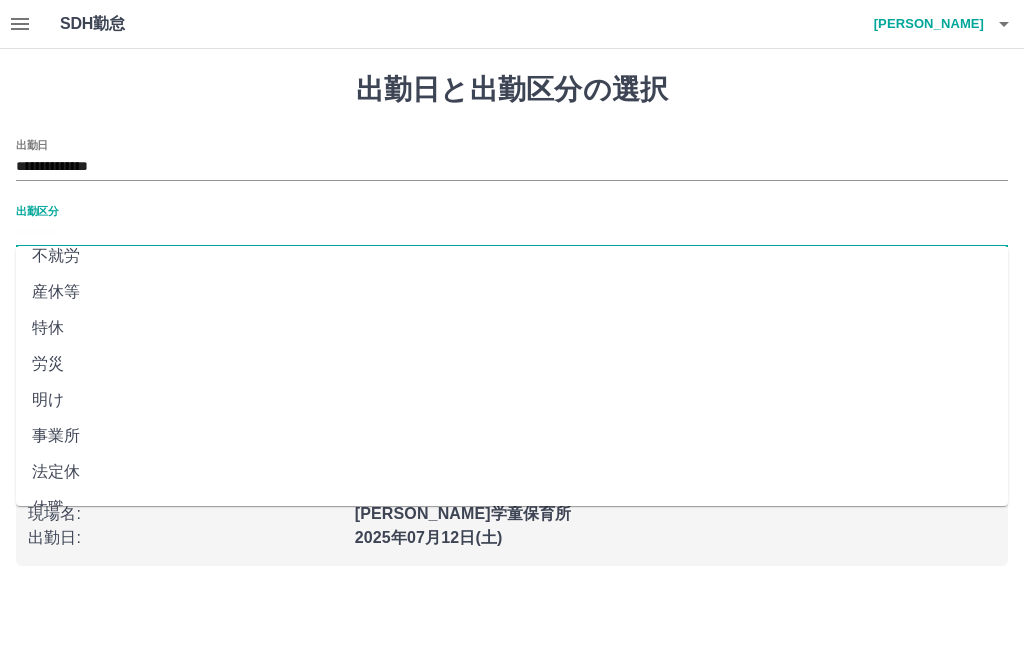 scroll, scrollTop: 375, scrollLeft: 0, axis: vertical 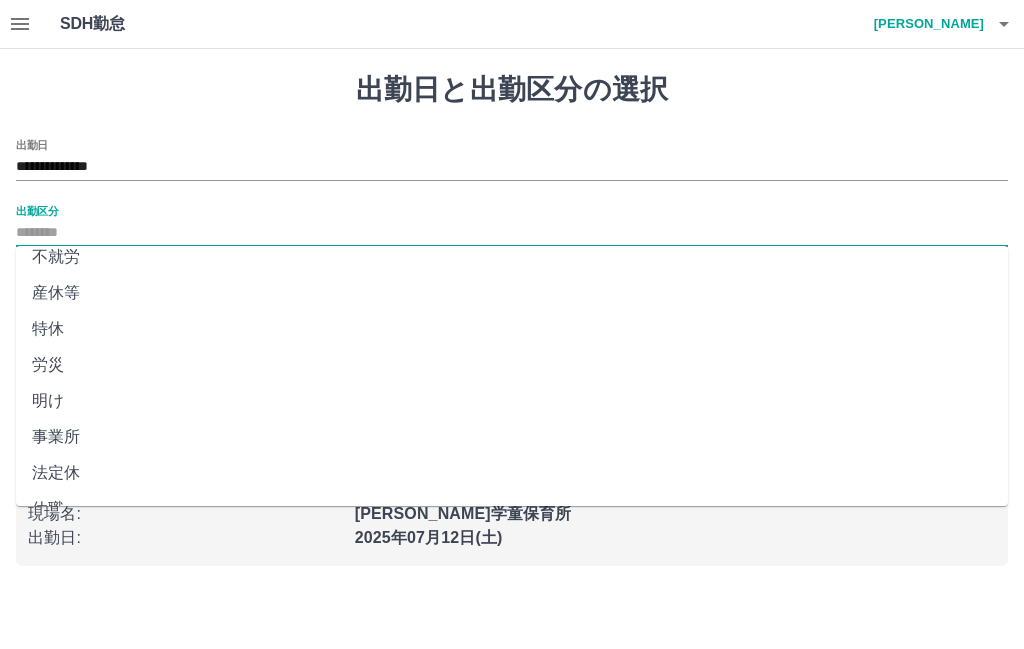 click on "法定休" at bounding box center (512, 473) 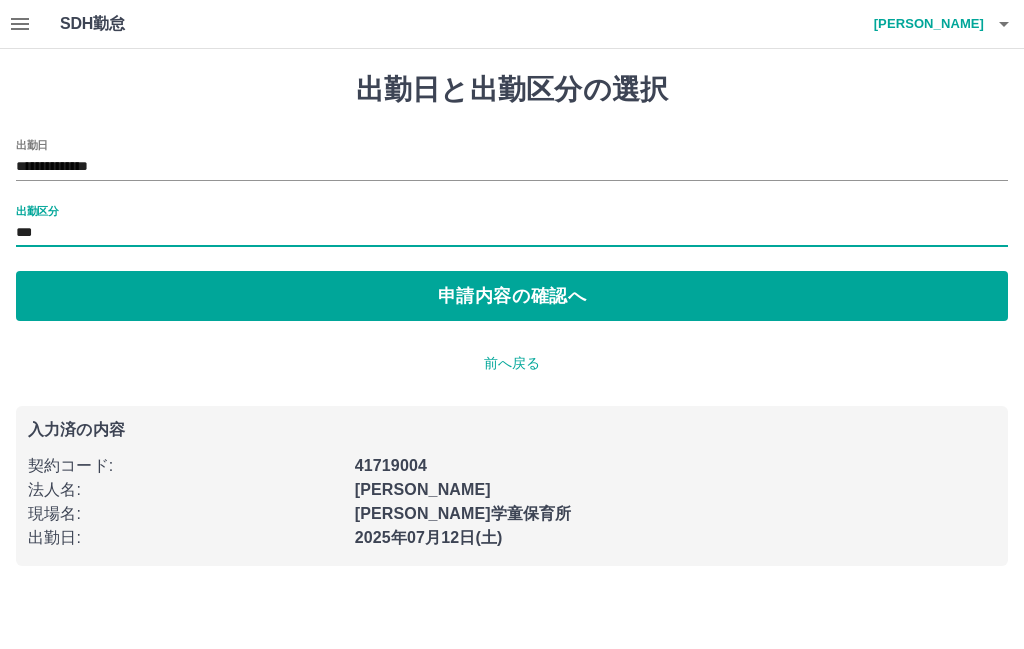 click on "申請内容の確認へ" at bounding box center (512, 296) 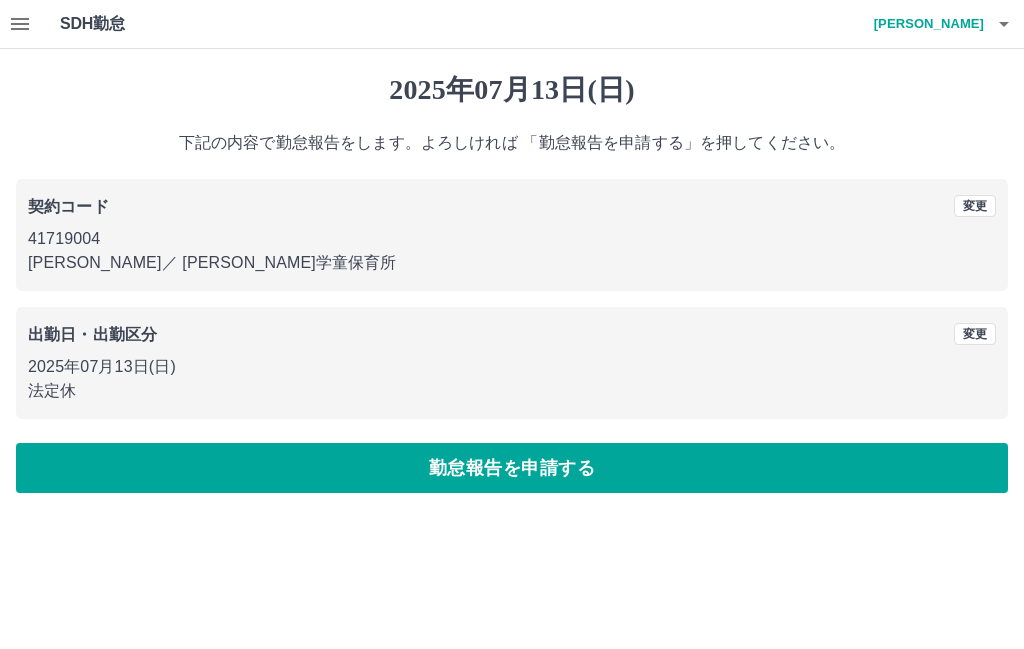click on "勤怠報告を申請する" at bounding box center [512, 468] 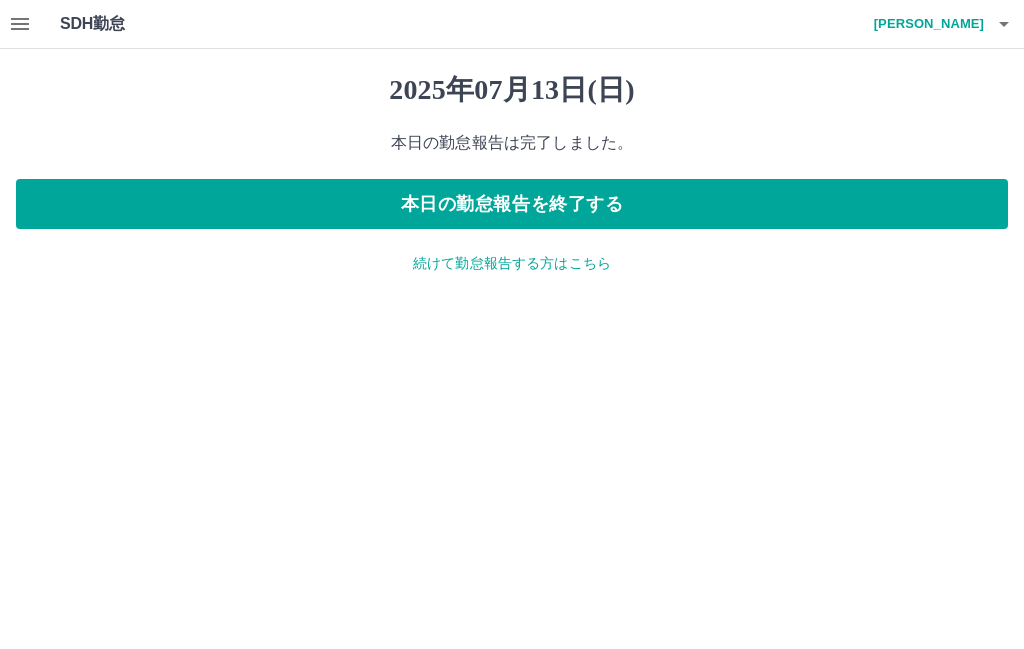 click on "本日の勤怠報告を終了する" at bounding box center (512, 204) 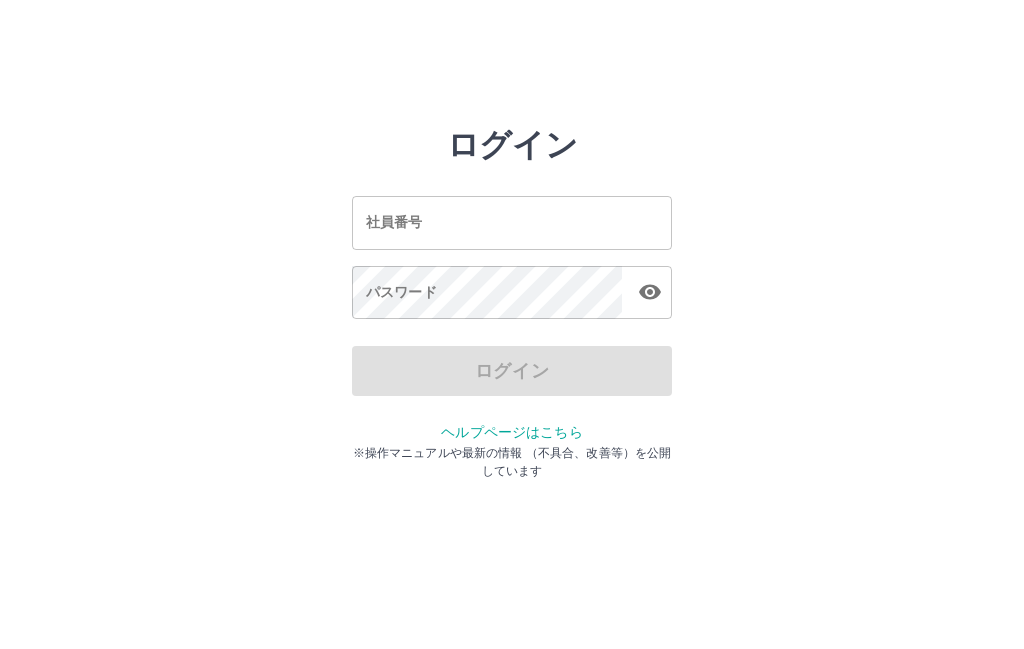 scroll, scrollTop: 0, scrollLeft: 0, axis: both 